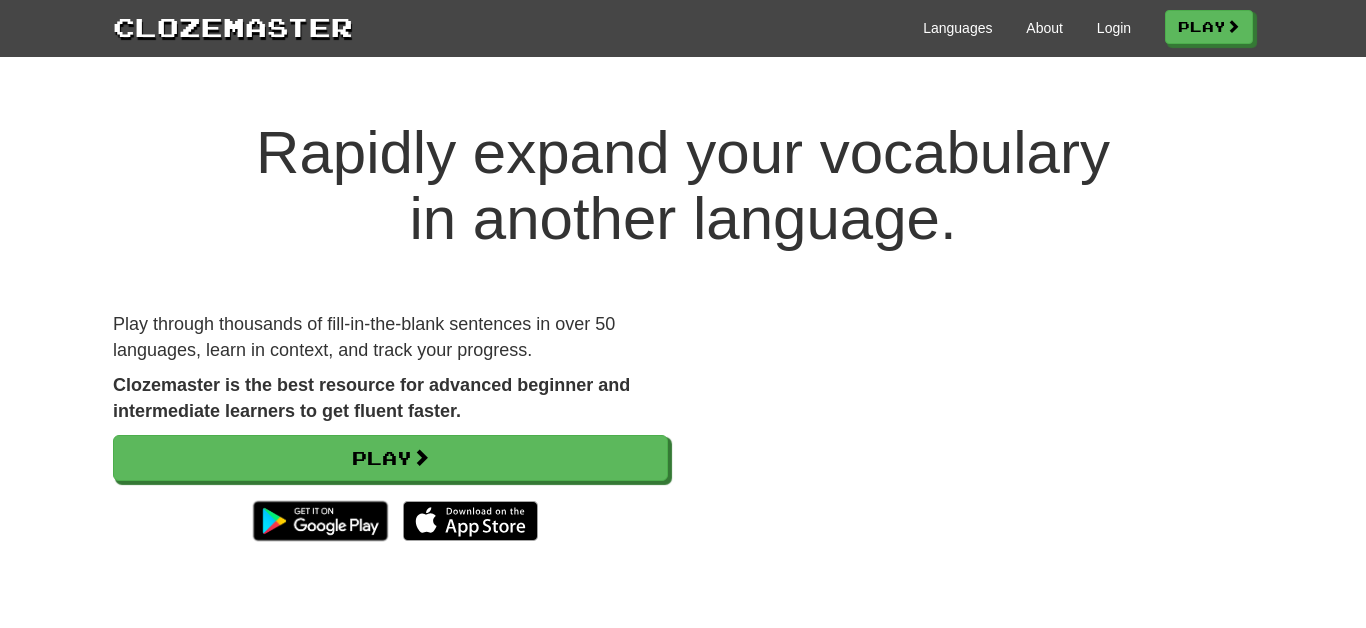 scroll, scrollTop: 0, scrollLeft: 0, axis: both 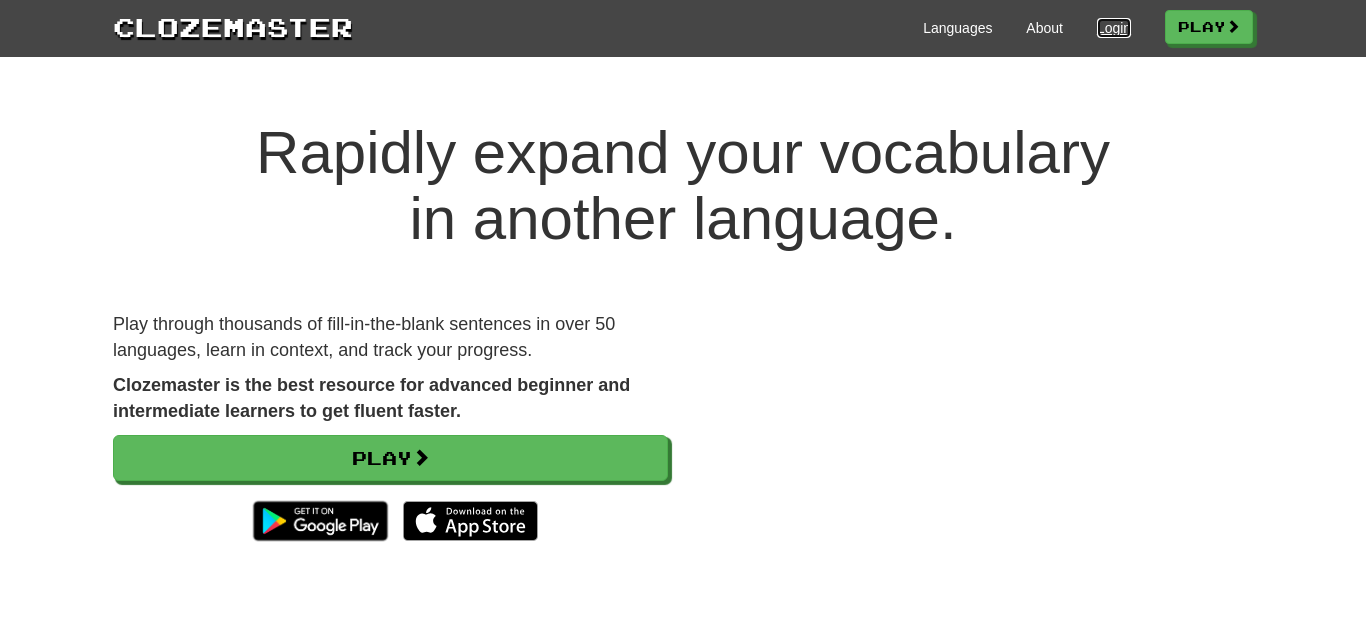 click on "Login" at bounding box center [1114, 28] 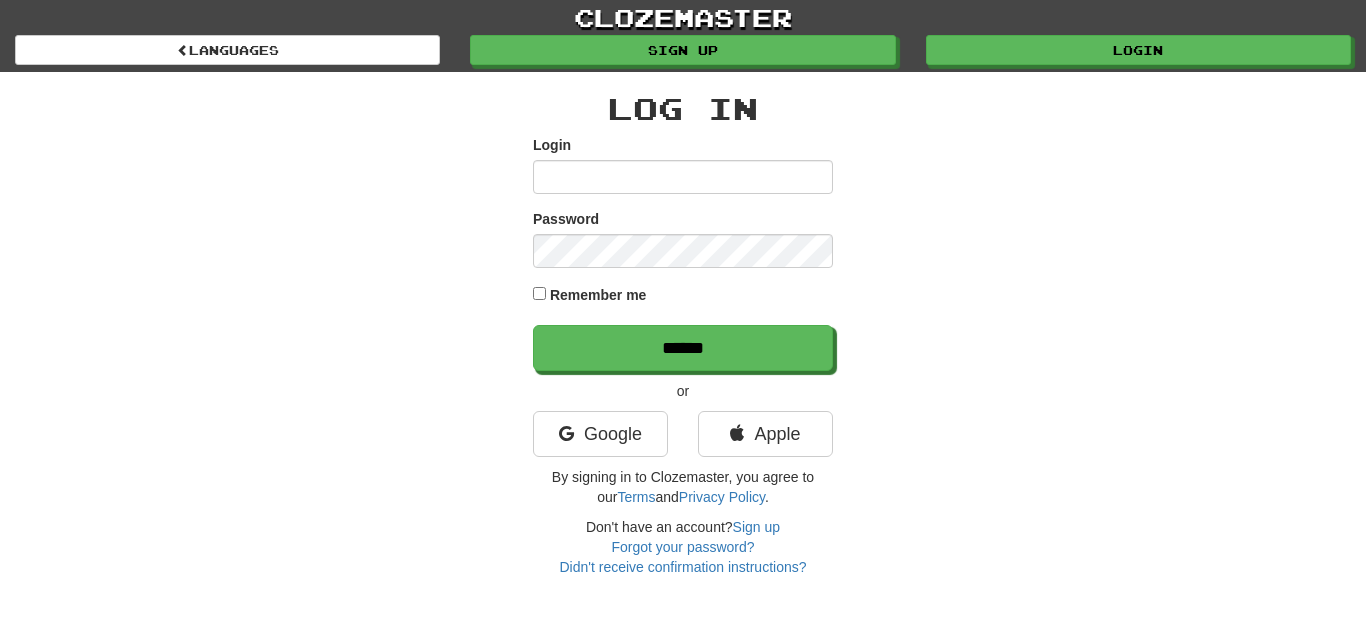 scroll, scrollTop: 0, scrollLeft: 0, axis: both 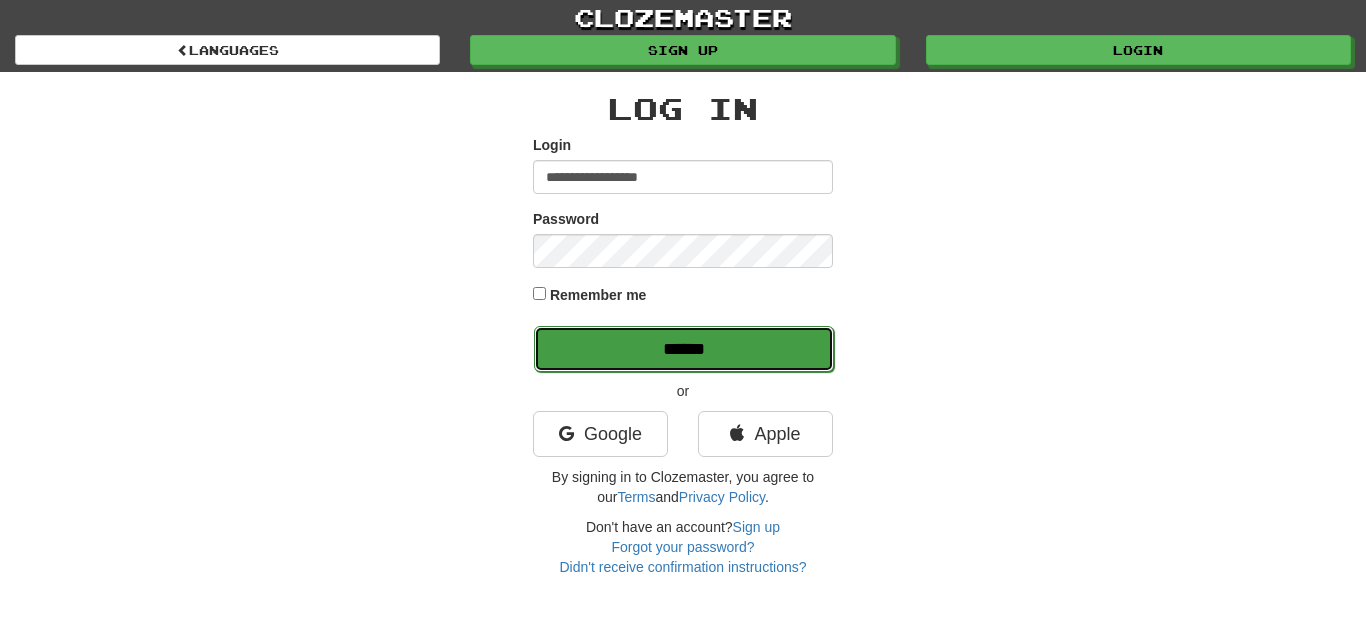click on "******" at bounding box center (684, 349) 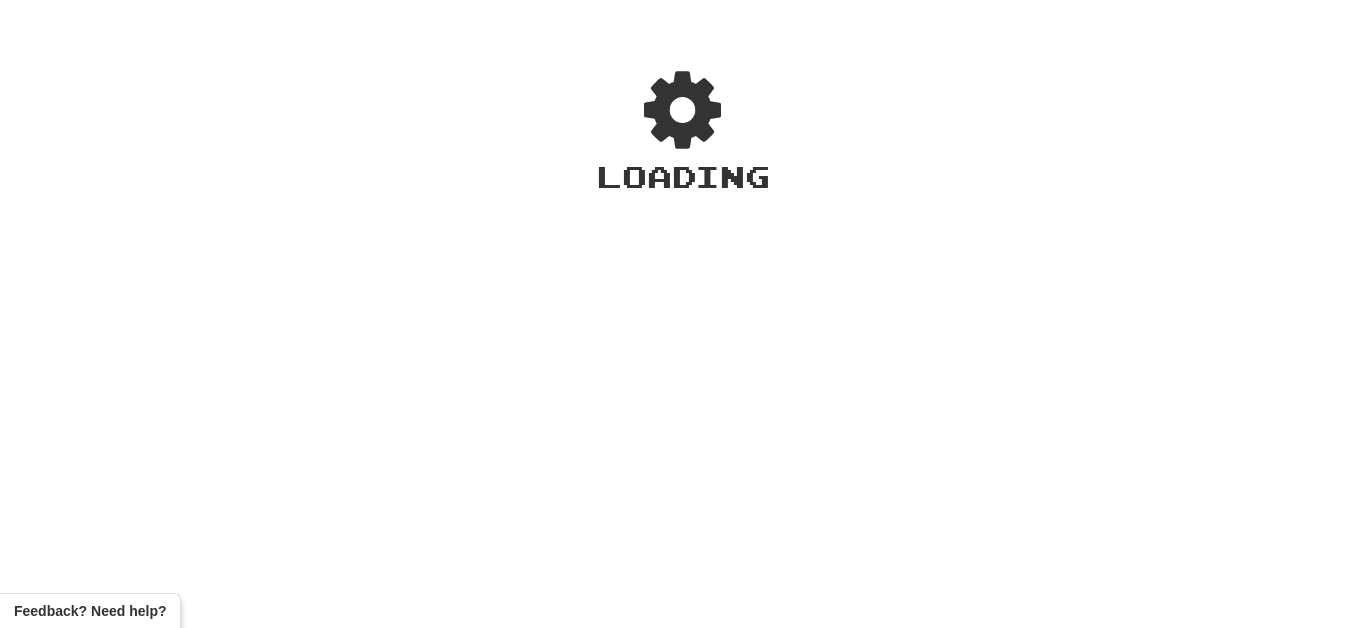 scroll, scrollTop: 0, scrollLeft: 0, axis: both 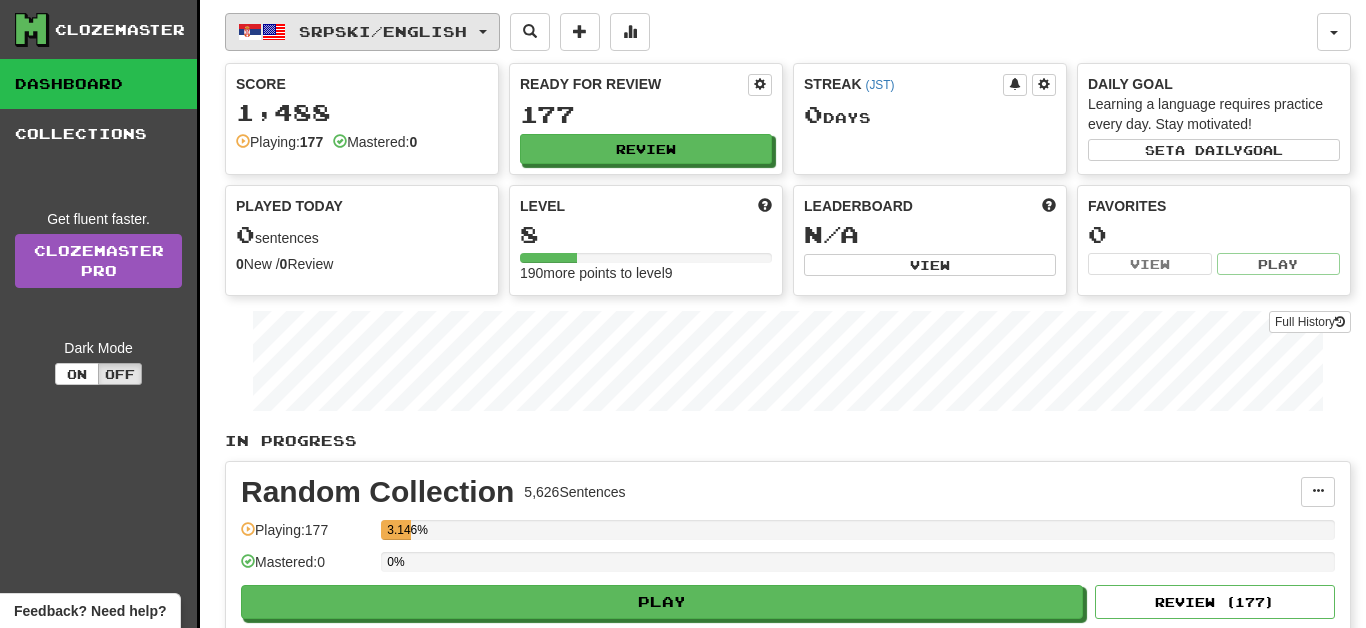 click on "Srpski  /  English" at bounding box center [362, 32] 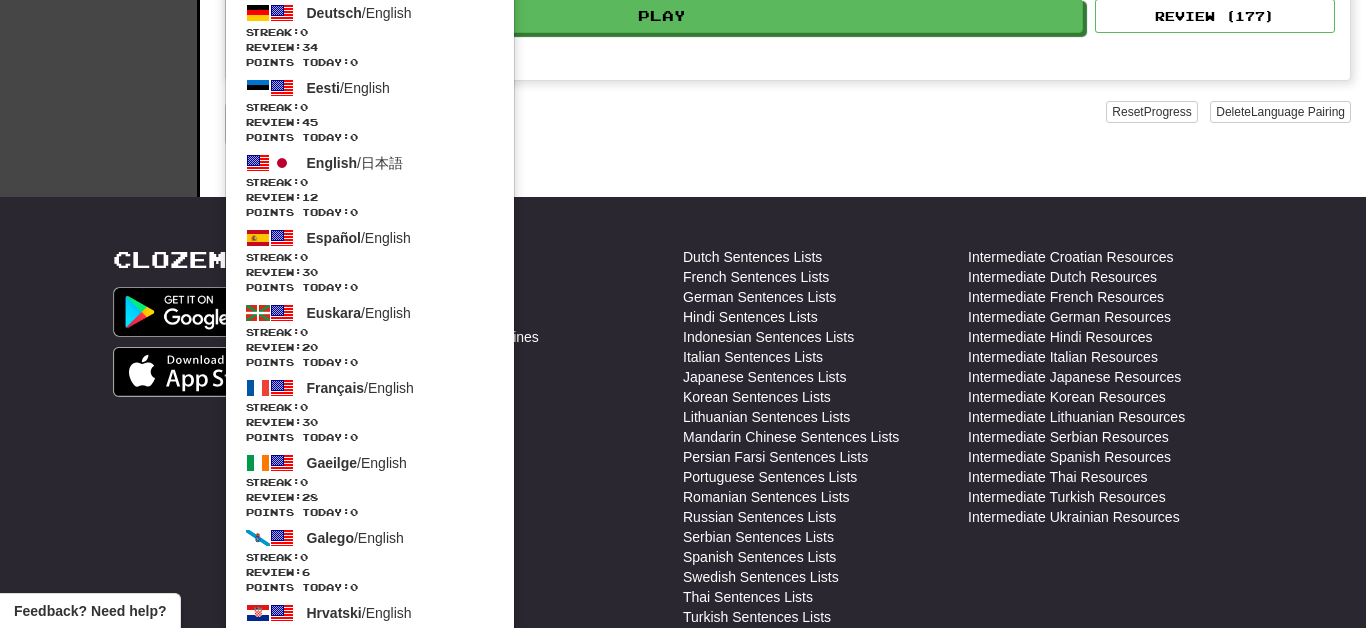 scroll, scrollTop: 0, scrollLeft: 0, axis: both 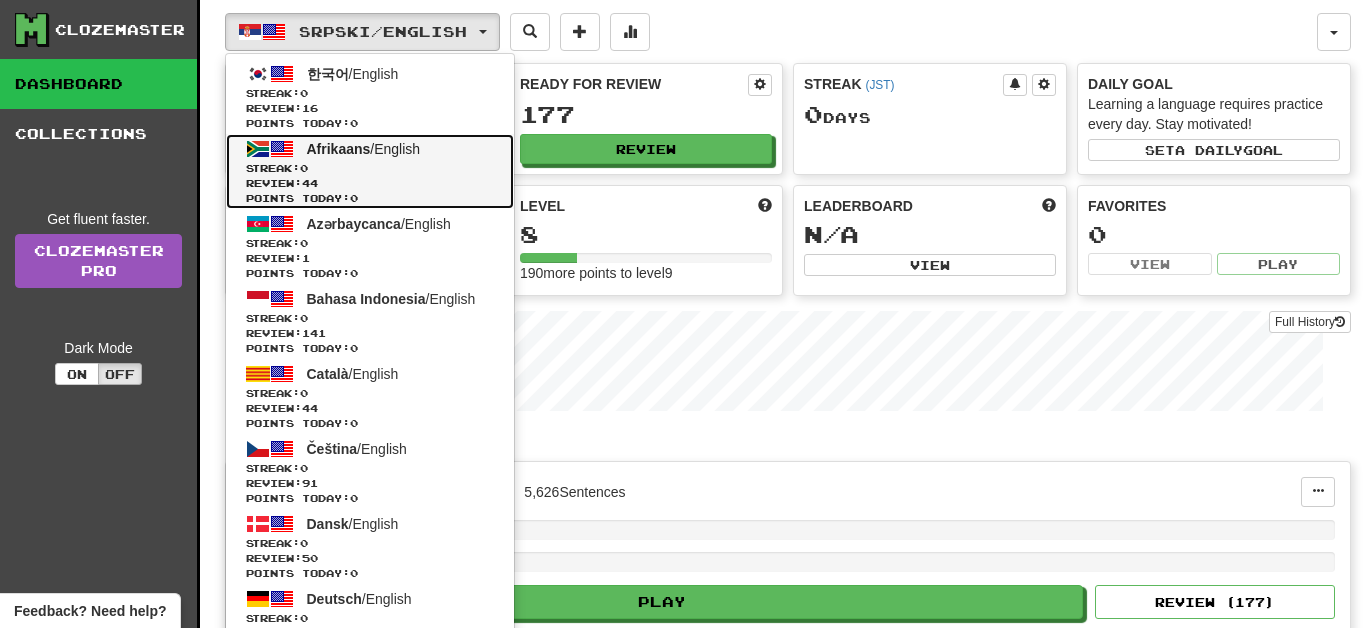 click at bounding box center [282, 149] 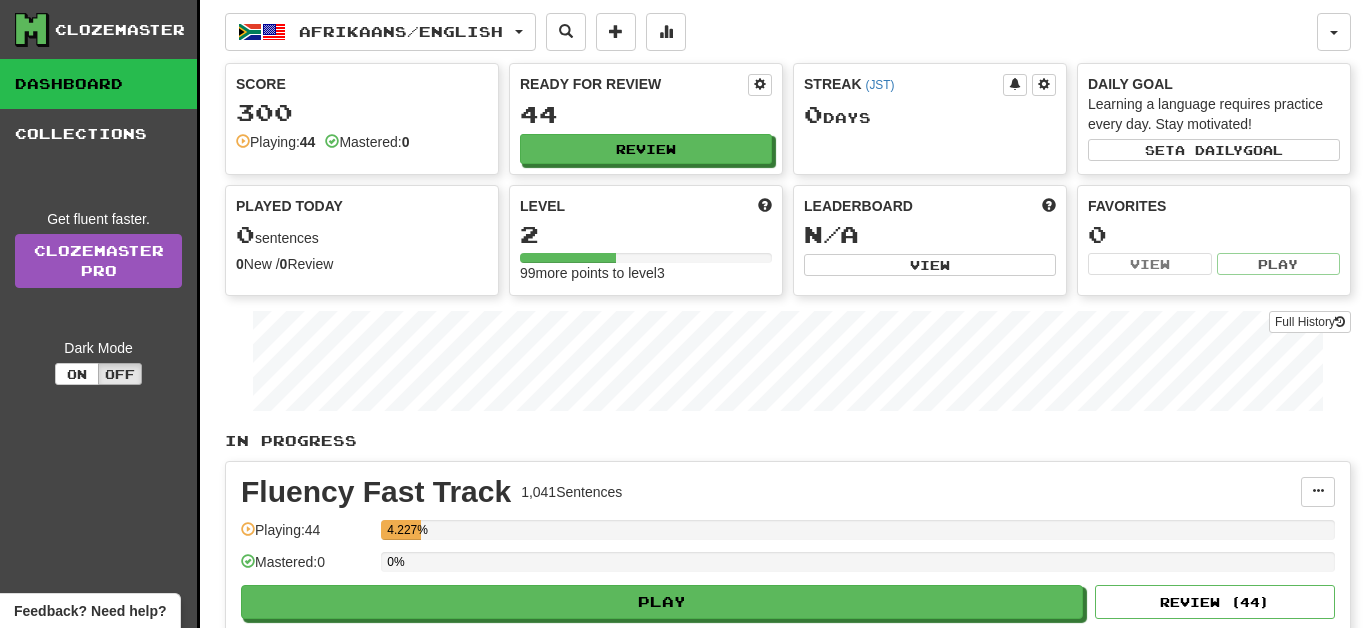 scroll, scrollTop: 0, scrollLeft: 0, axis: both 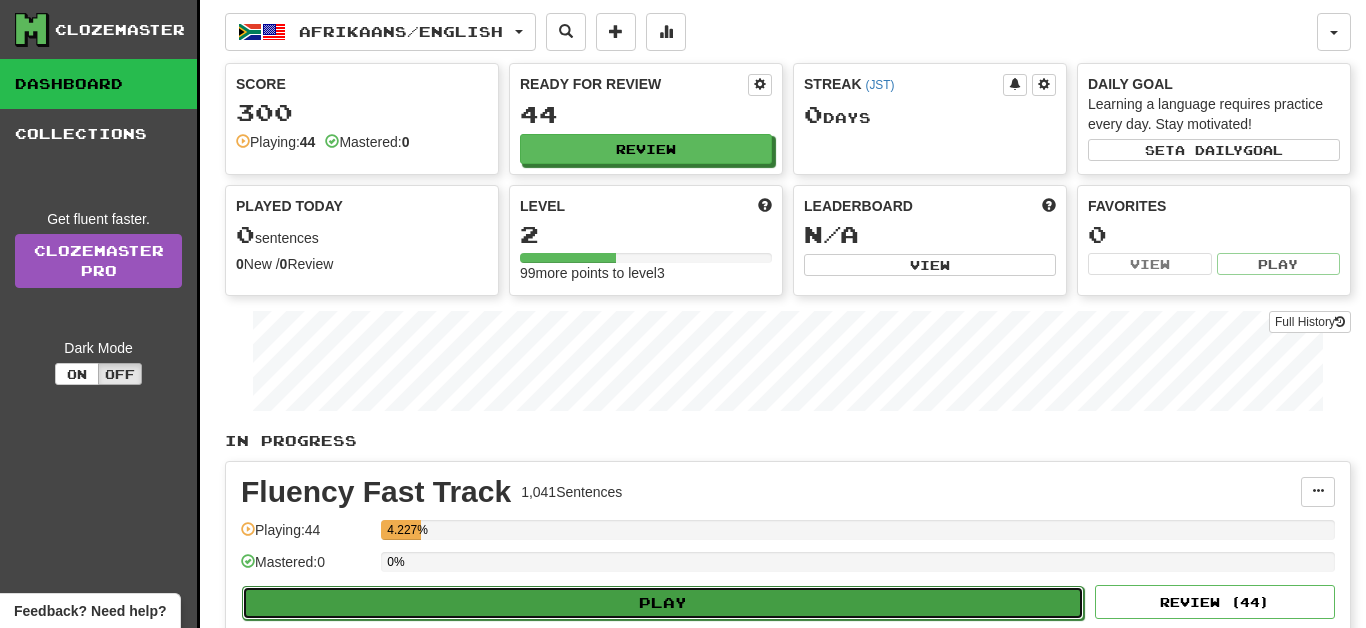click on "Play" at bounding box center (663, 603) 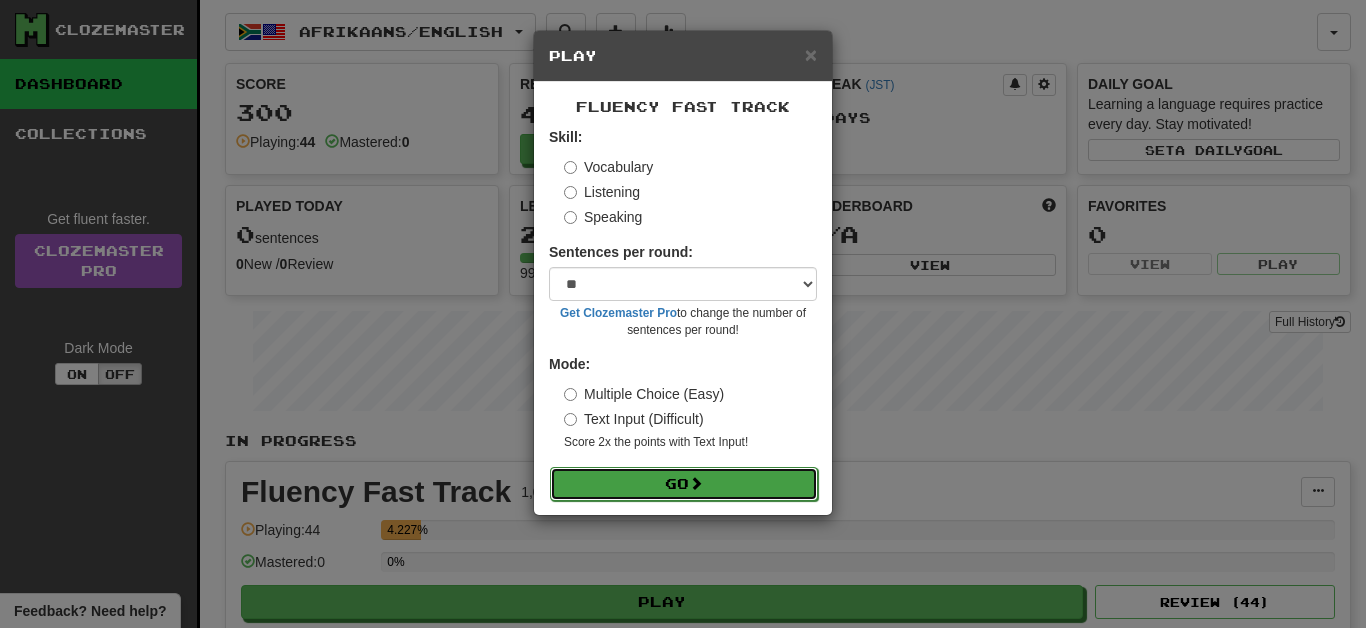 click on "Go" at bounding box center (684, 484) 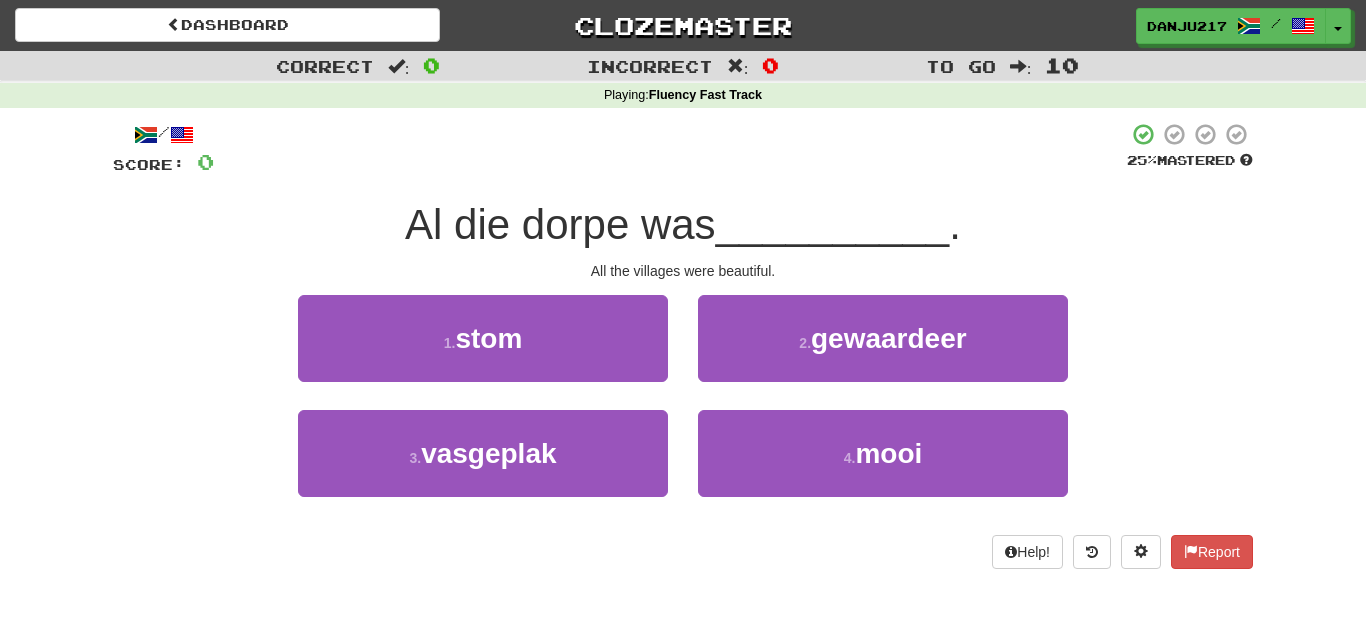scroll, scrollTop: 0, scrollLeft: 0, axis: both 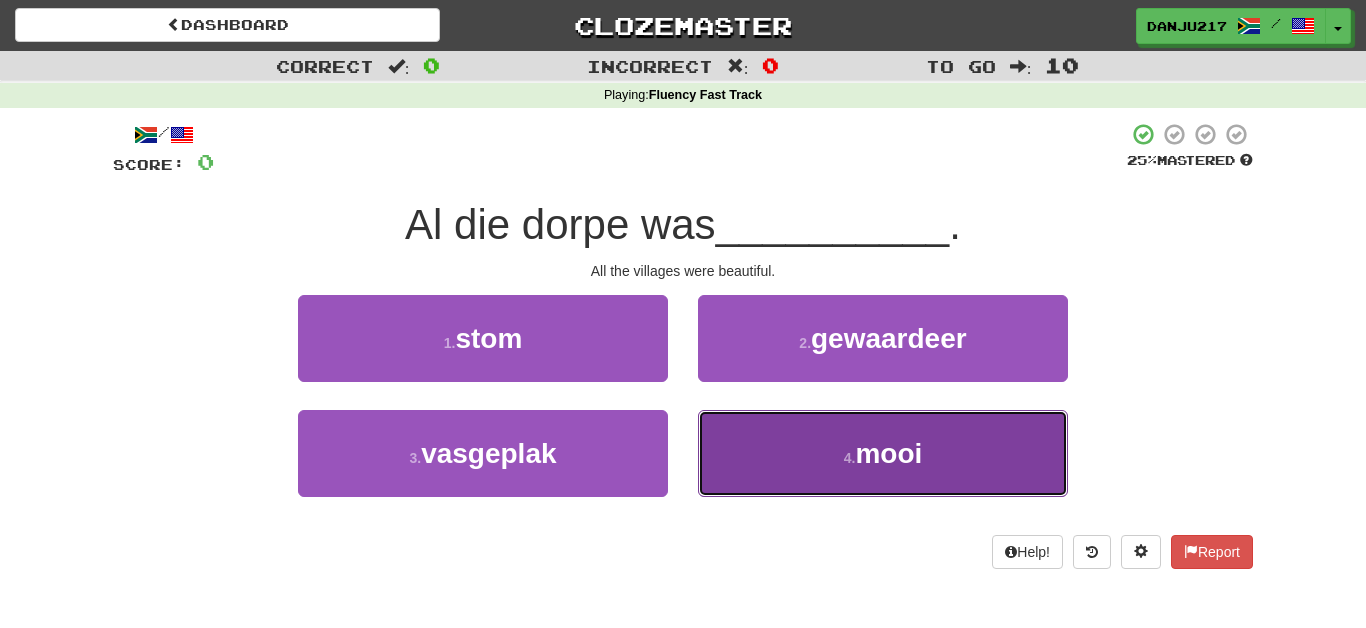 click on "4 .  mooi" at bounding box center (883, 453) 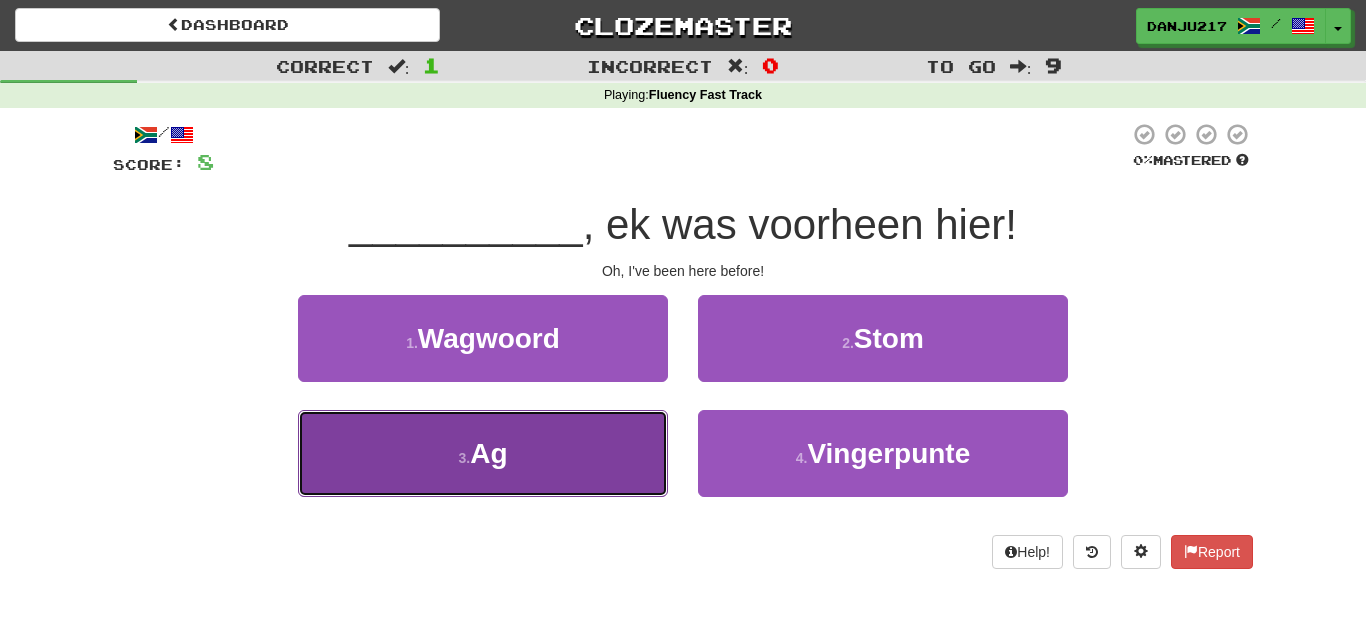 click on "3 .  Ag" at bounding box center (483, 453) 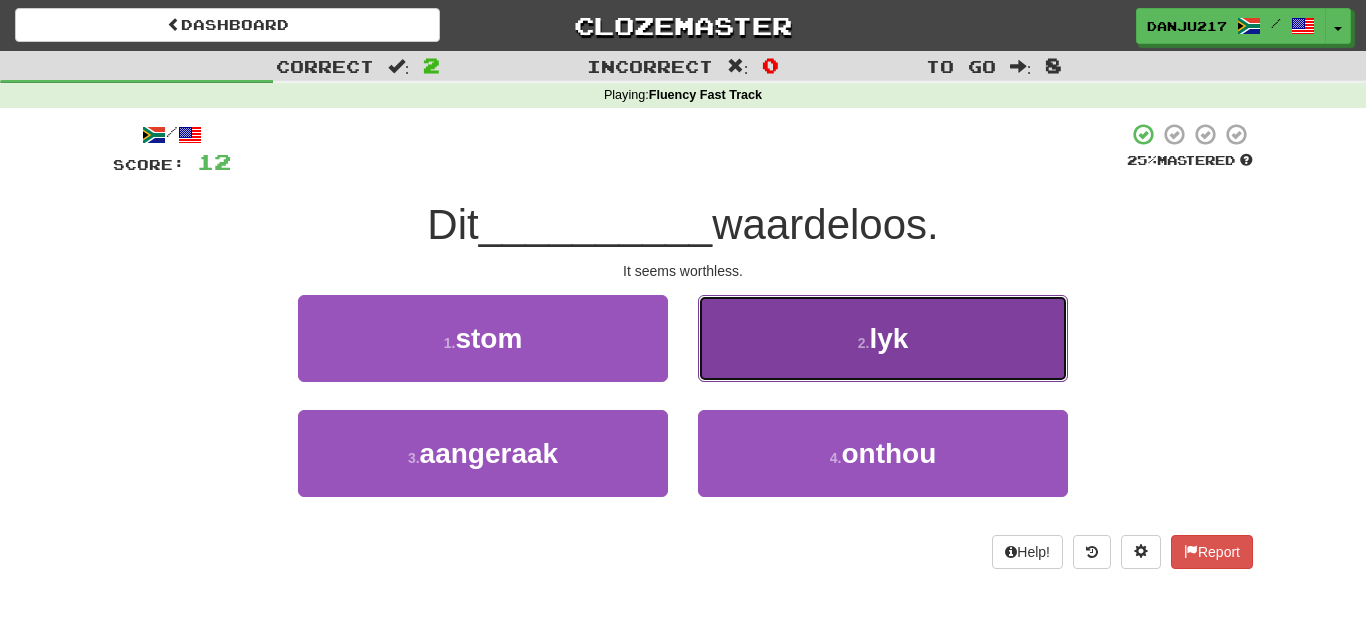click on "2 .  lyk" at bounding box center [883, 338] 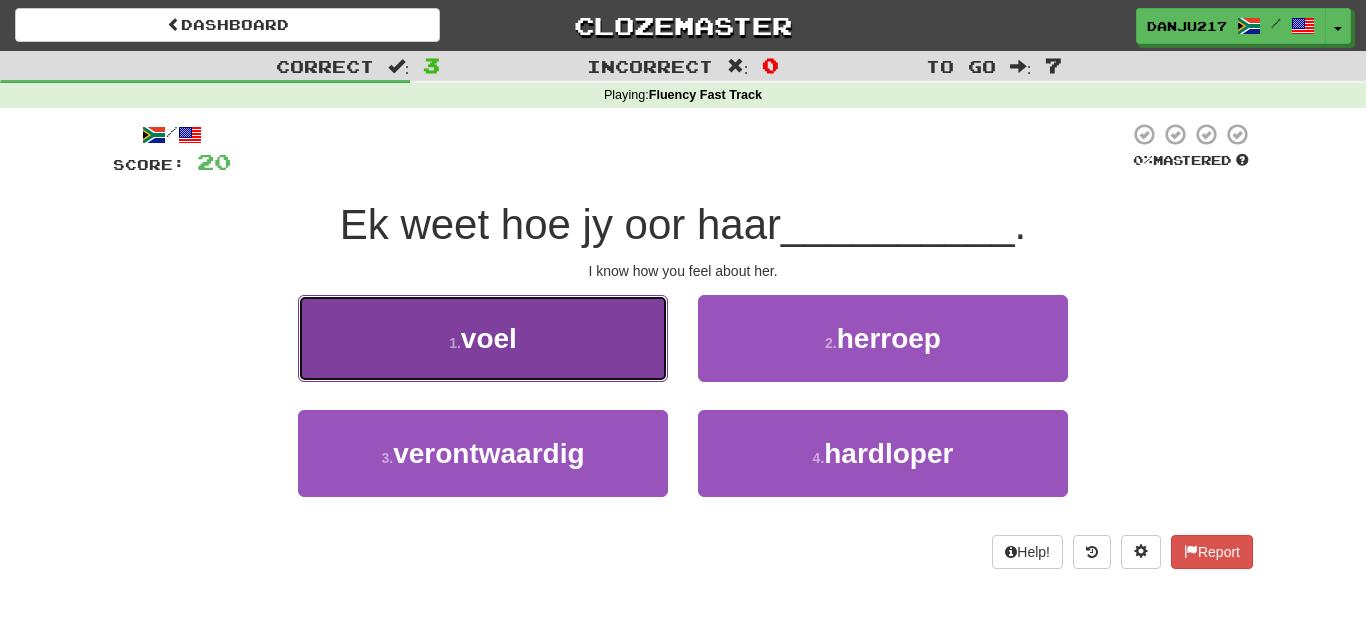 click on "1 .  voel" at bounding box center (483, 338) 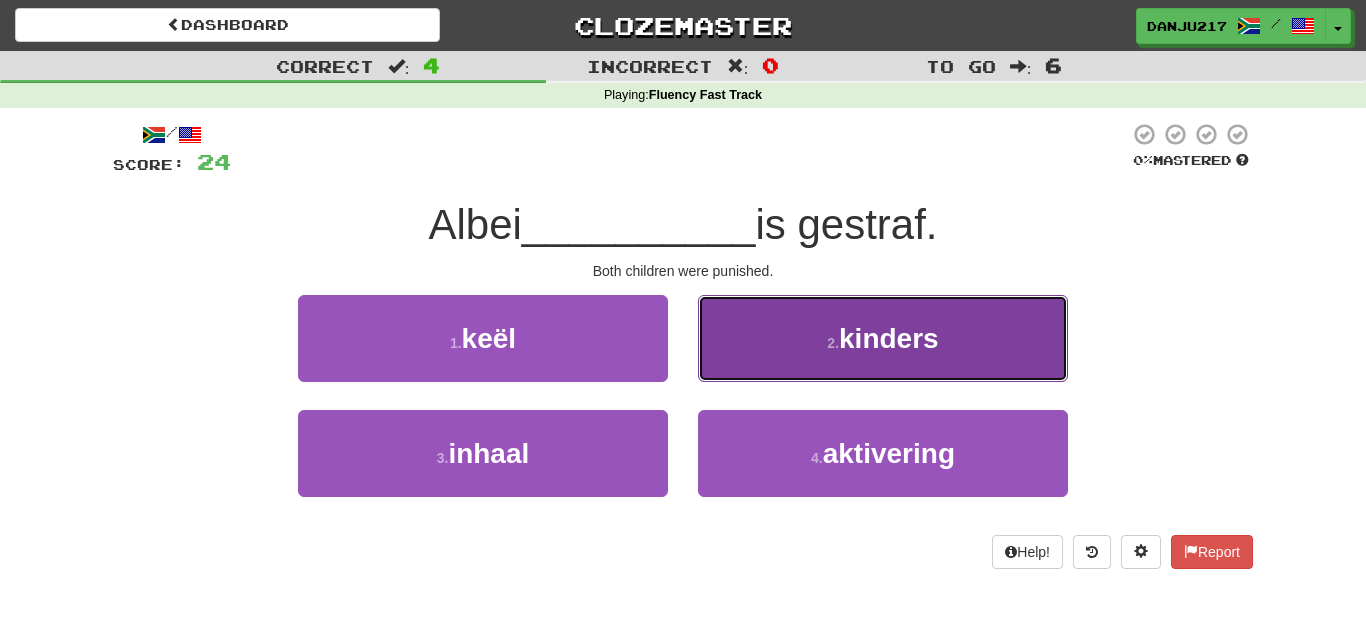 click on "2 .  kinders" at bounding box center [883, 338] 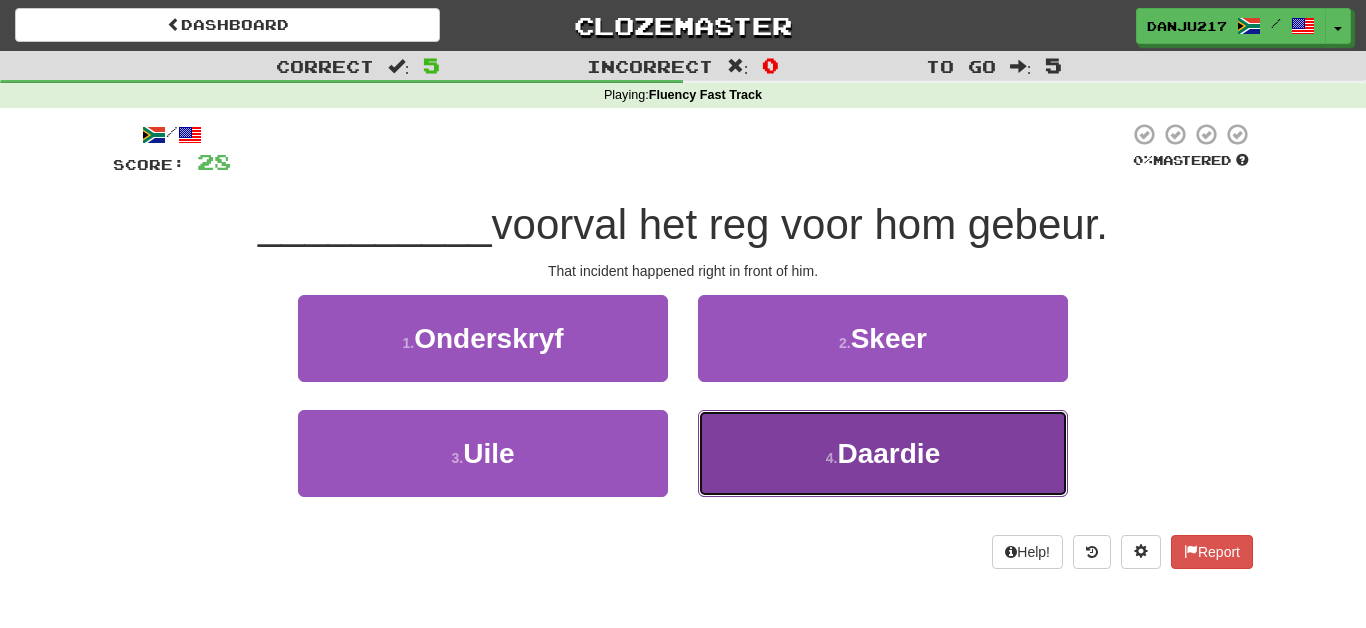 click on "4 .  Daardie" at bounding box center [883, 453] 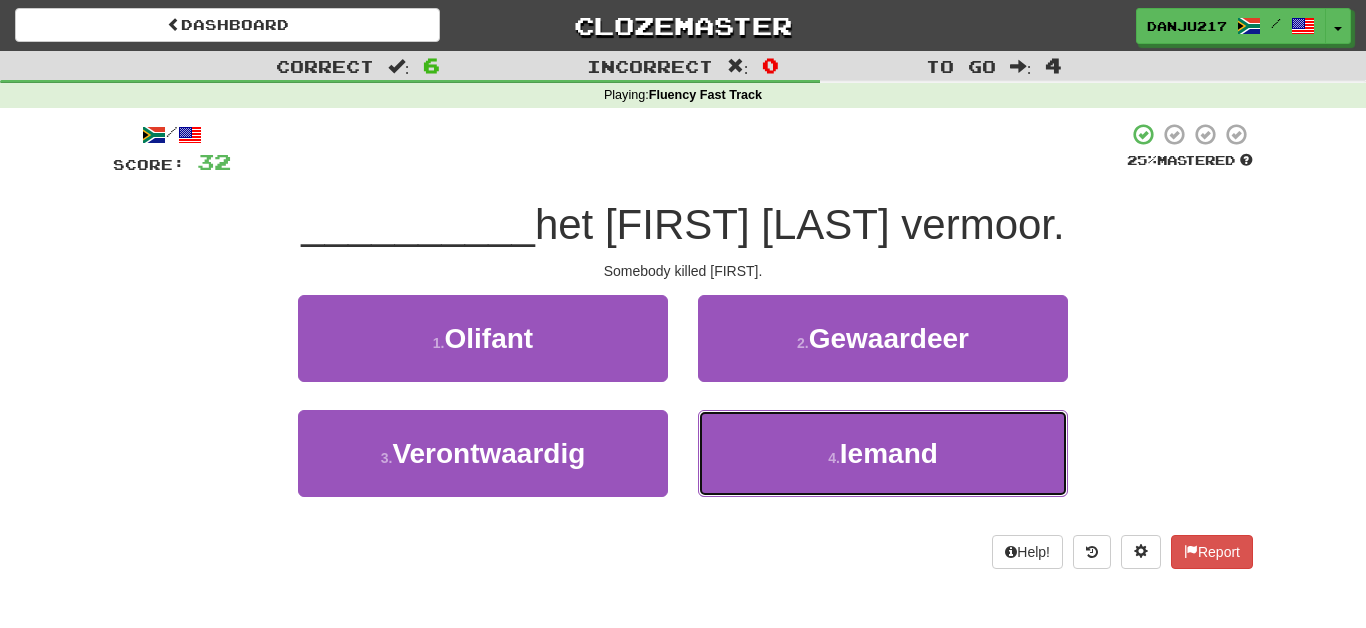 click on "4 .  Iemand" at bounding box center [883, 453] 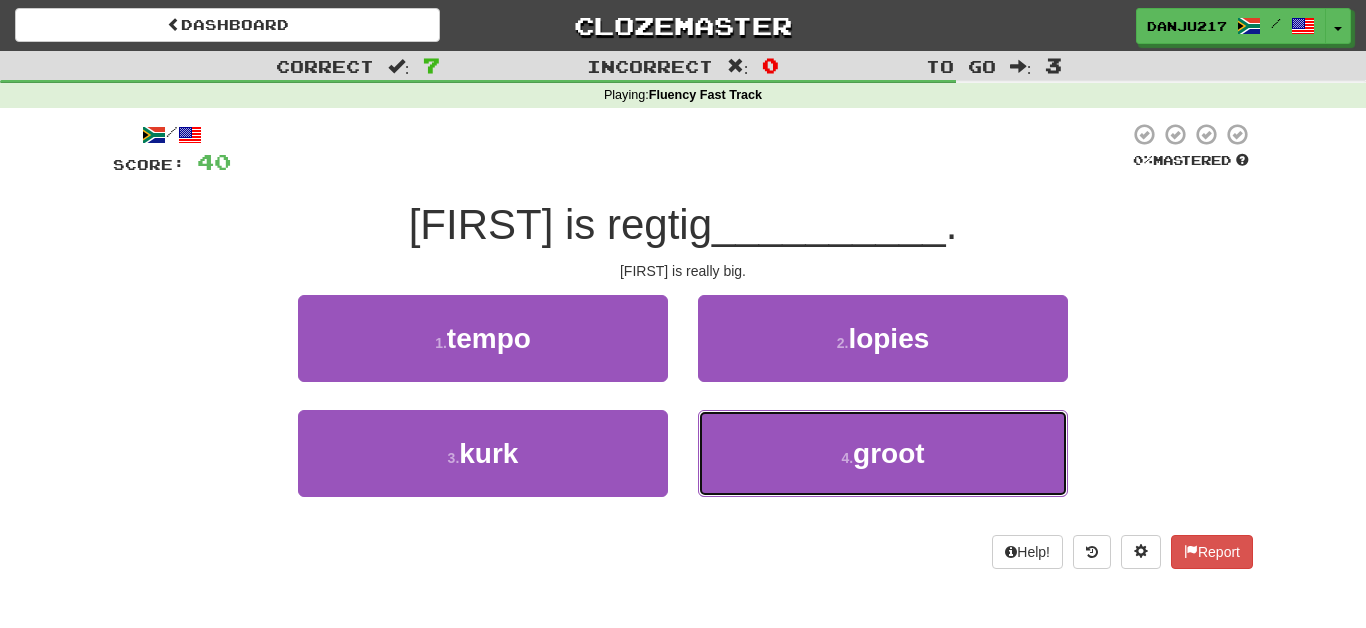 click on "4 .  groot" at bounding box center [883, 453] 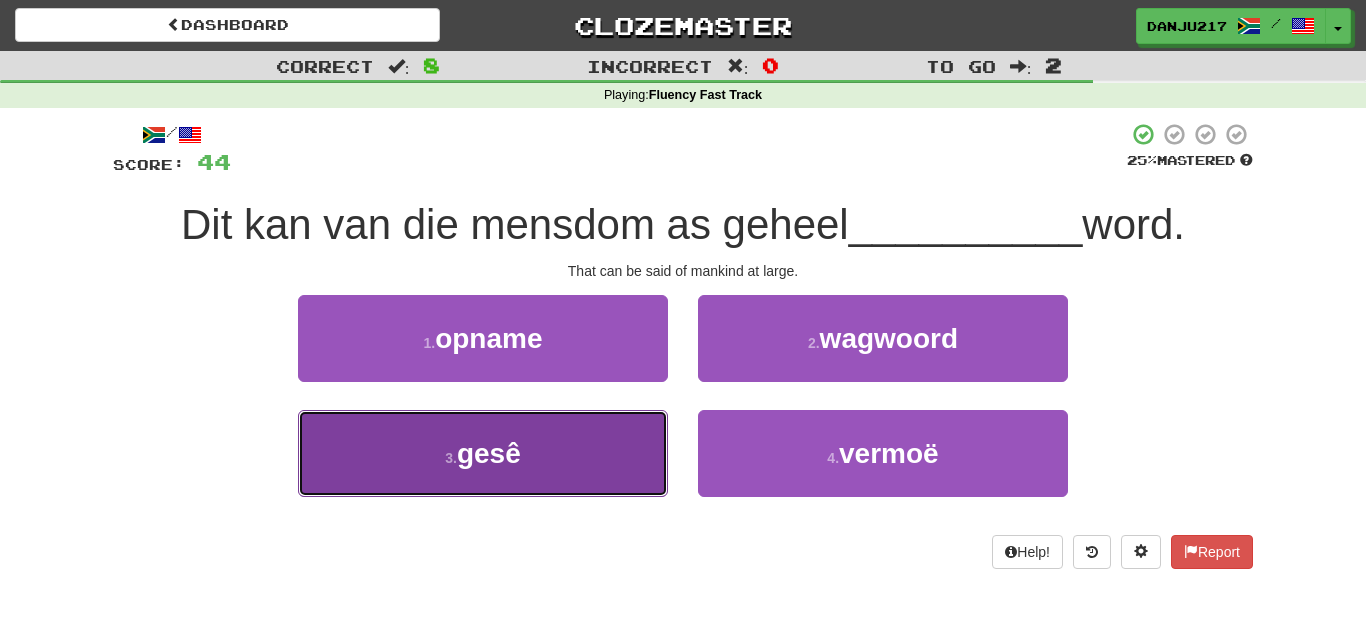 click on "3 .  gesê" at bounding box center (483, 453) 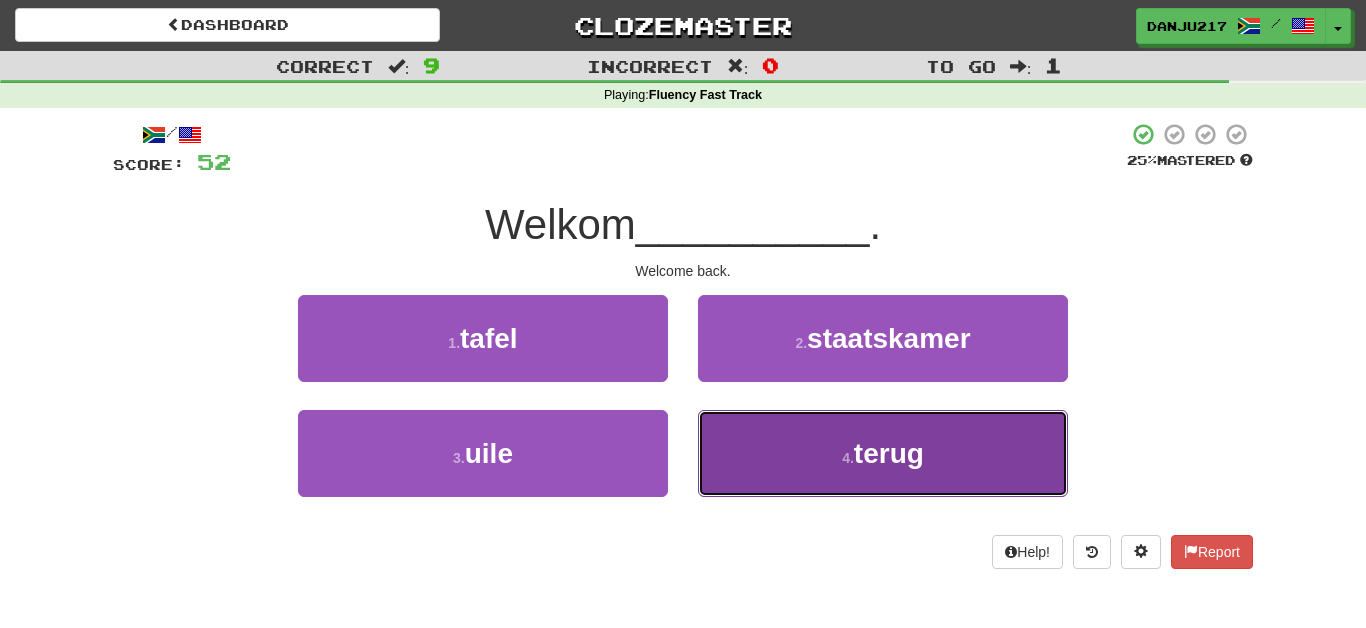click on "4 .  terug" at bounding box center [883, 453] 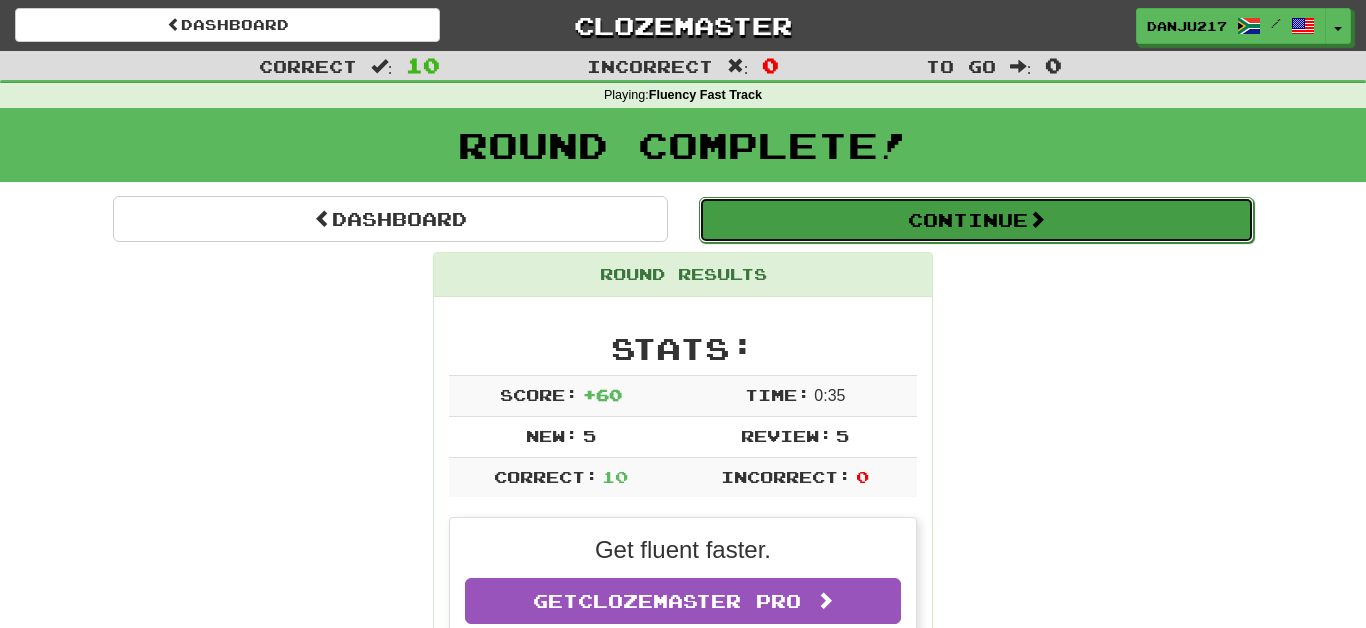 click on "Continue" at bounding box center [976, 220] 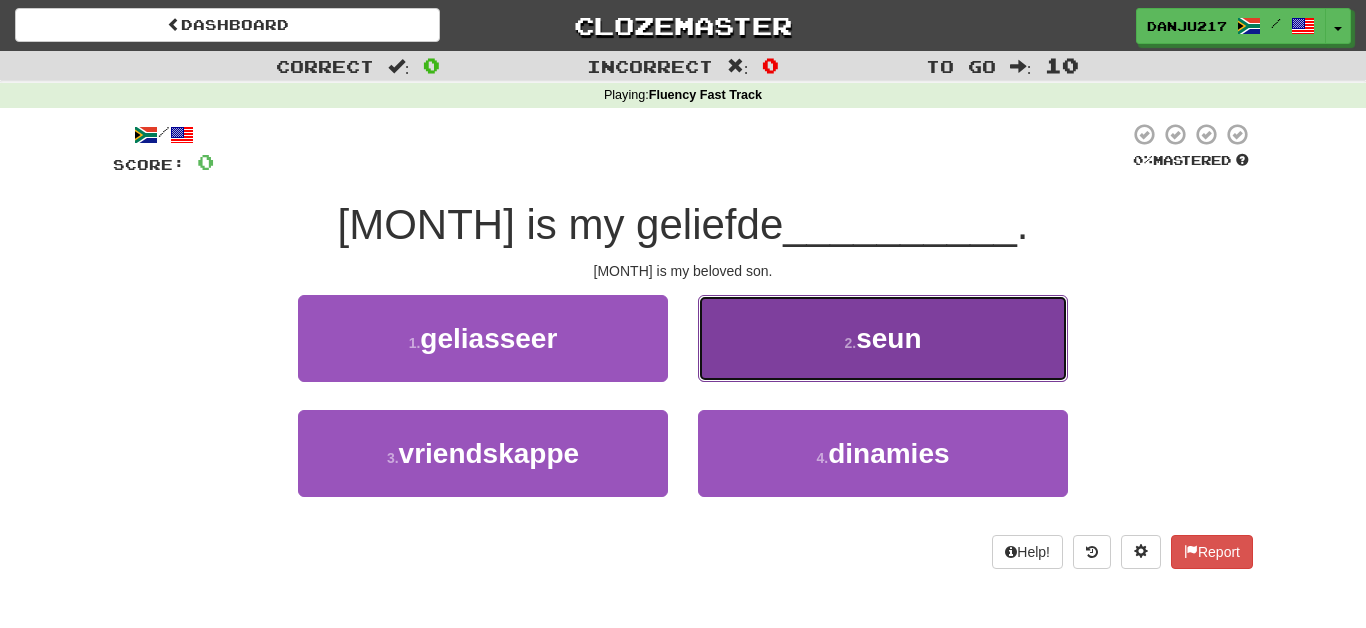 click on "2 .  seun" at bounding box center [883, 338] 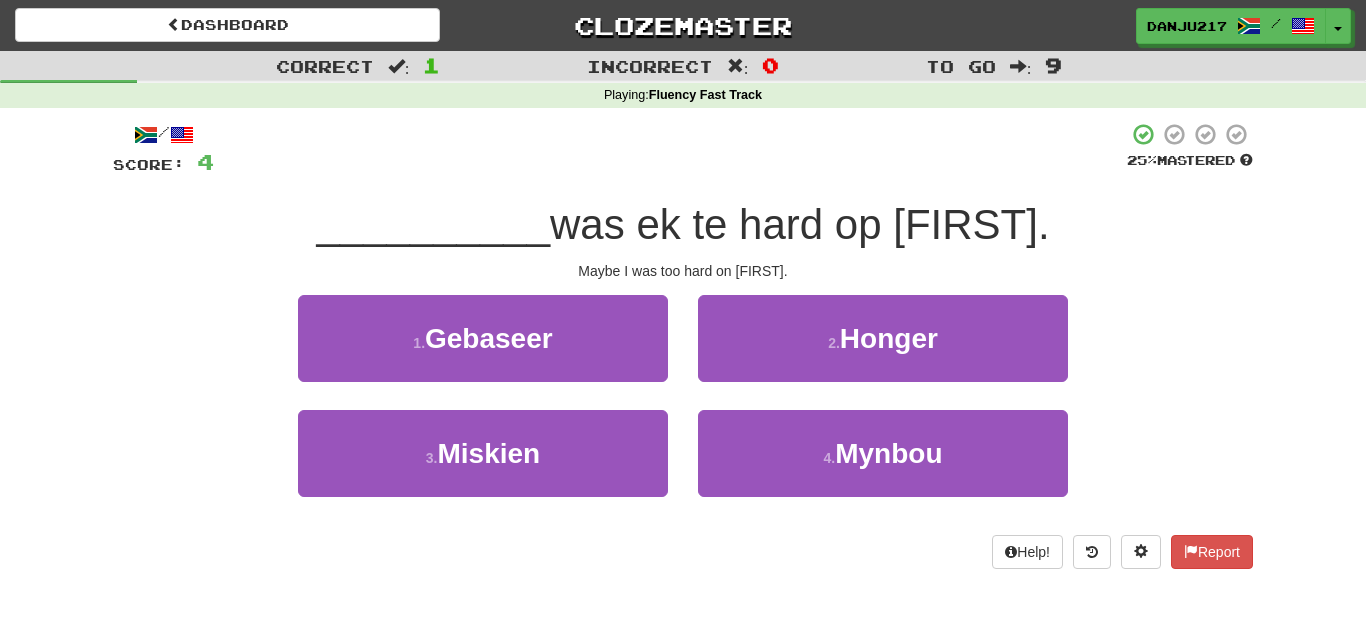 click on "4 .  Mynbou" at bounding box center (883, 467) 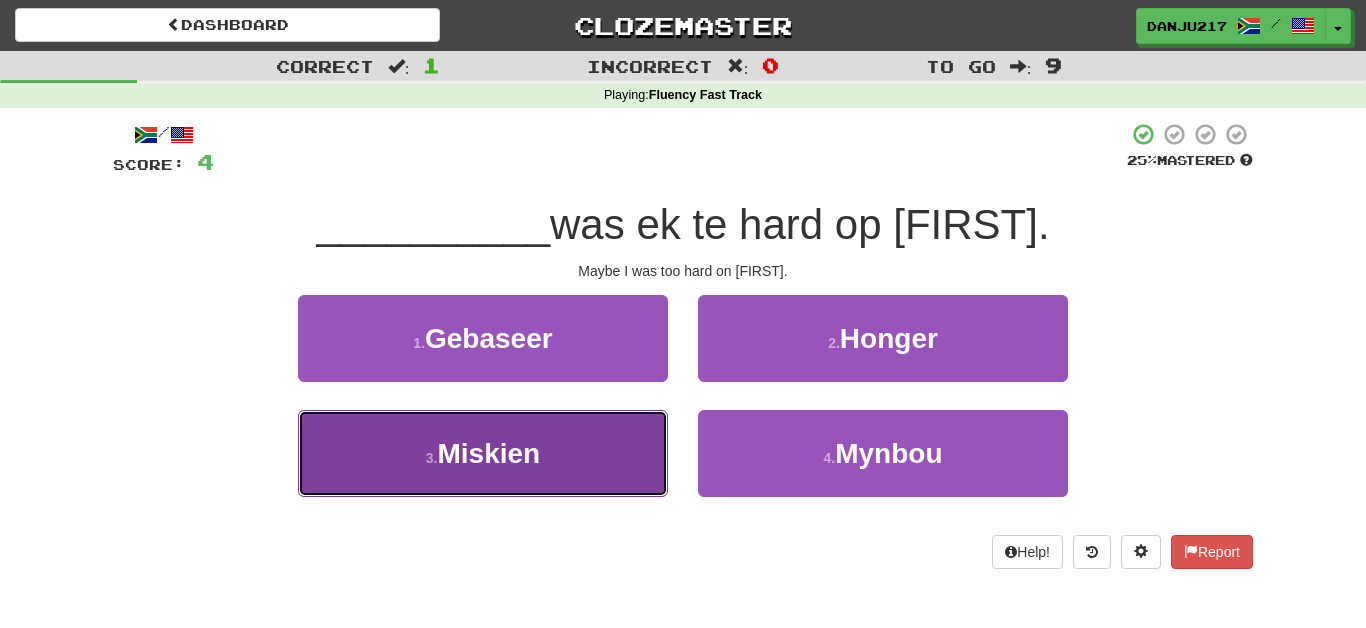click on "3 .  Miskien" at bounding box center (483, 453) 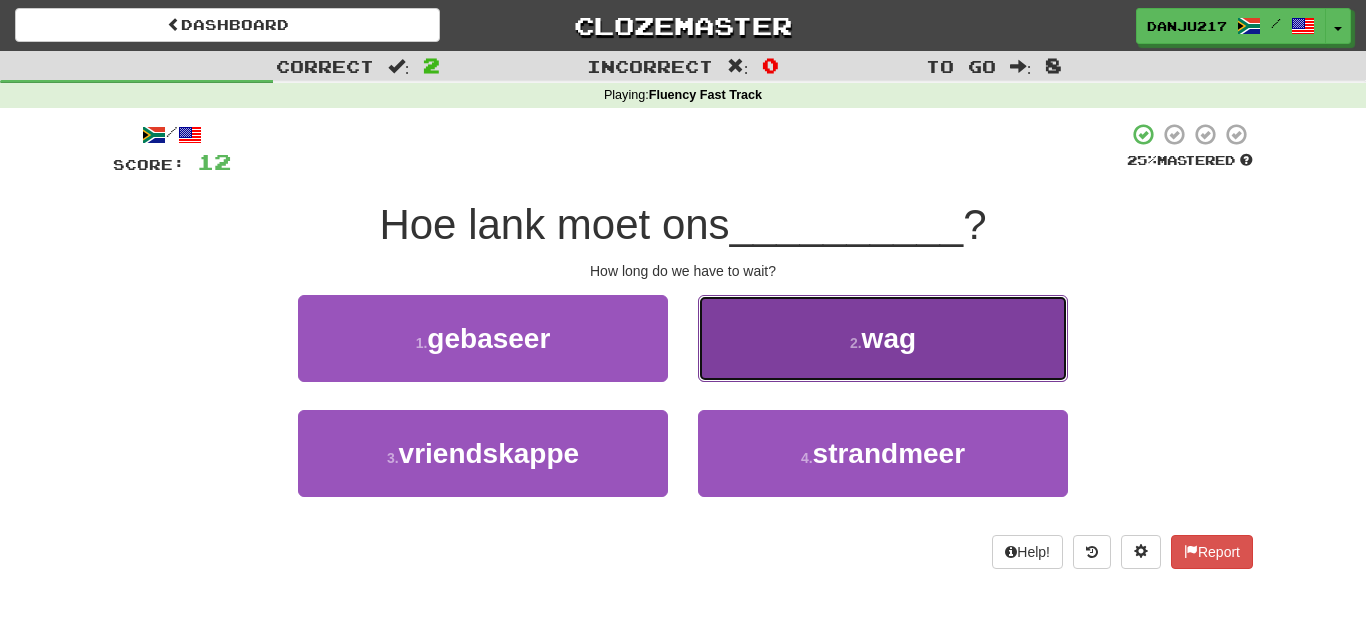 click on "2 .  wag" at bounding box center [883, 338] 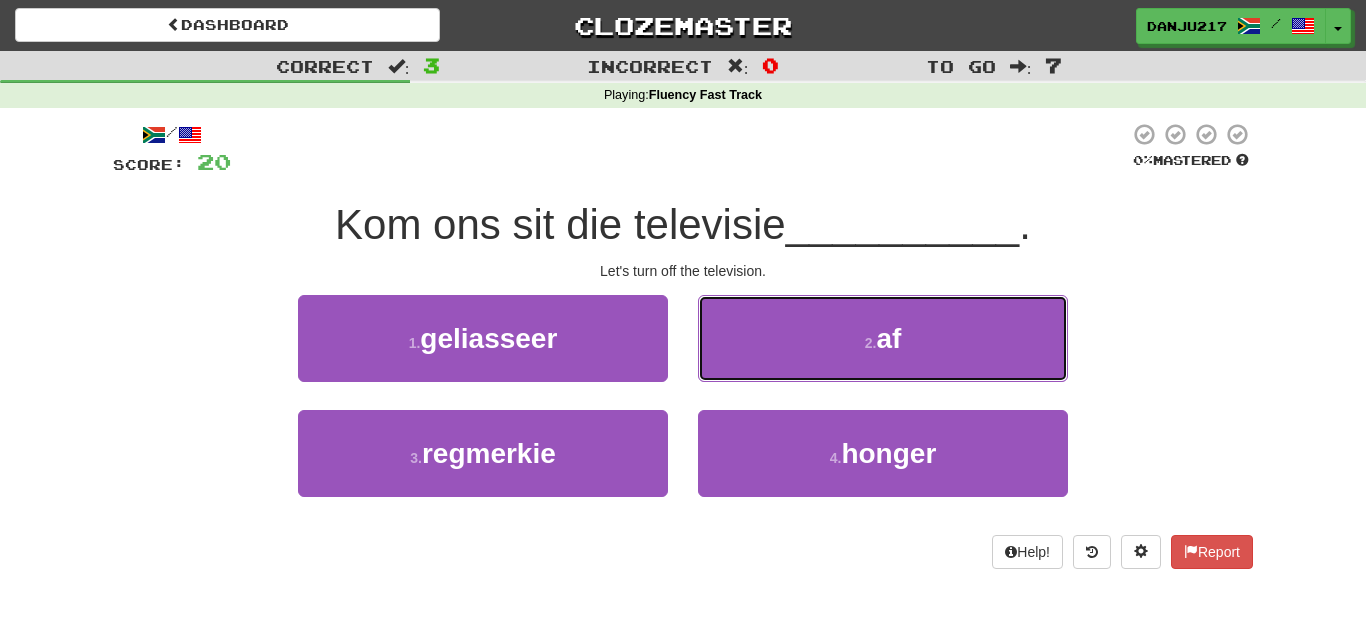 click on "2 .  af" at bounding box center (883, 338) 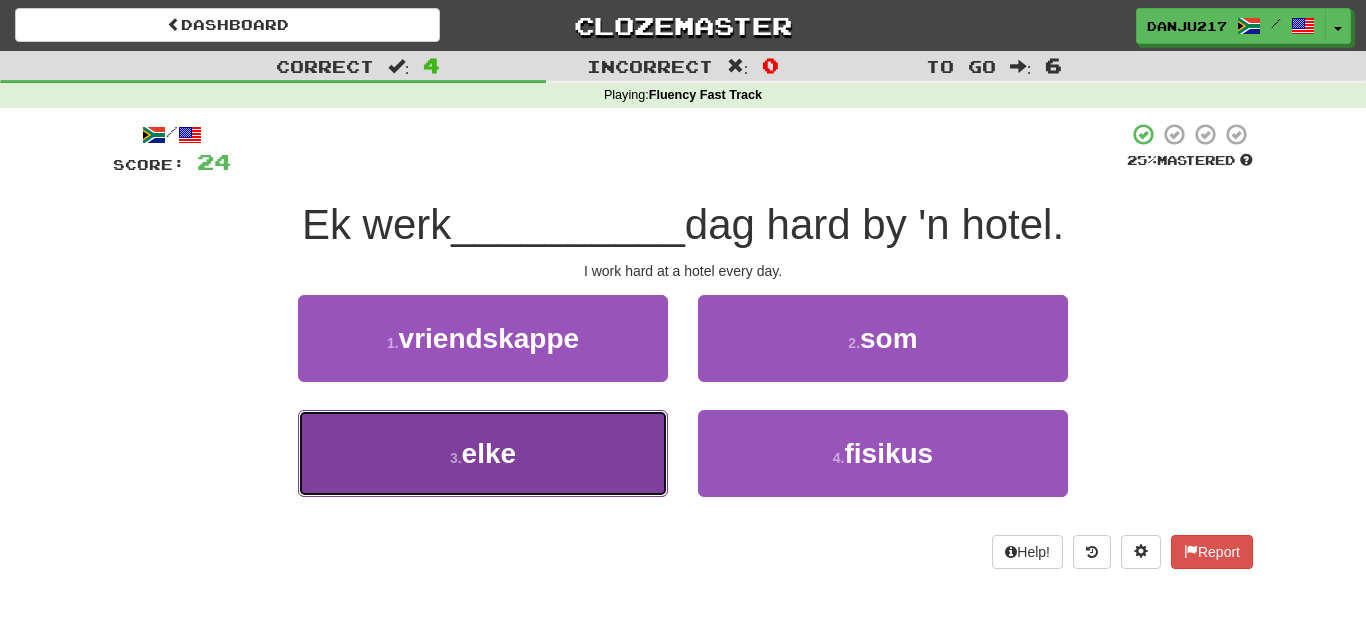 click on "3 .  elke" at bounding box center [483, 453] 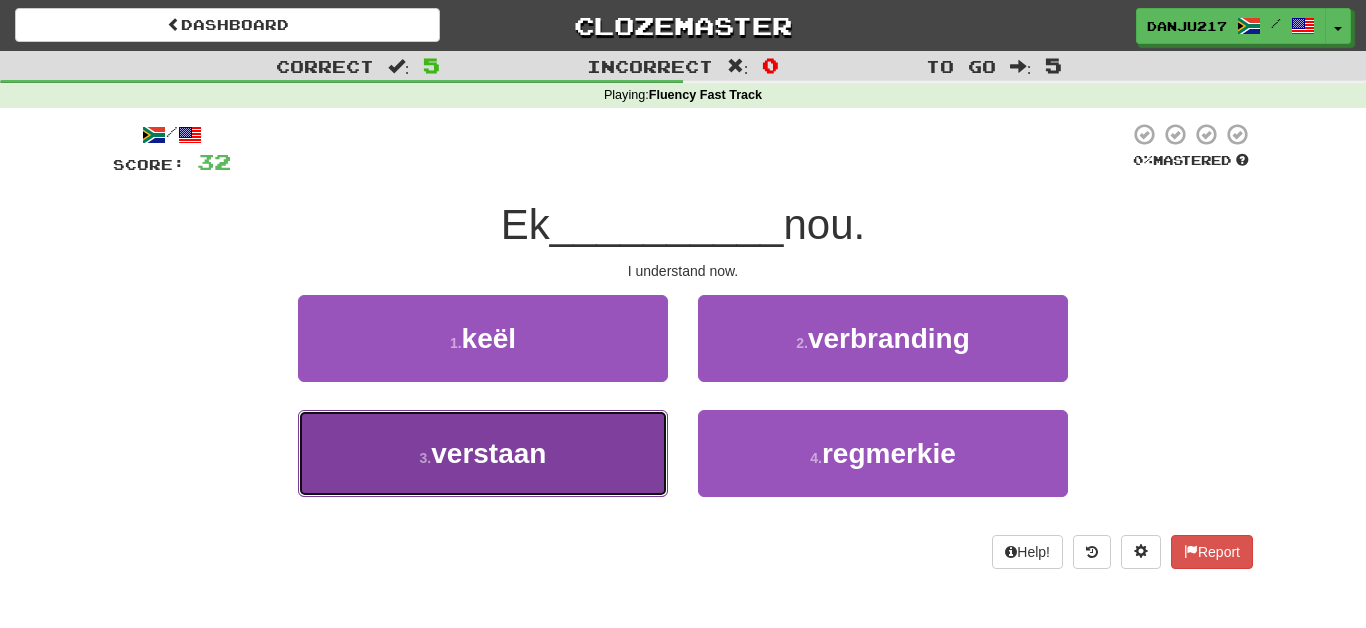 click on "3 .  verstaan" at bounding box center [483, 453] 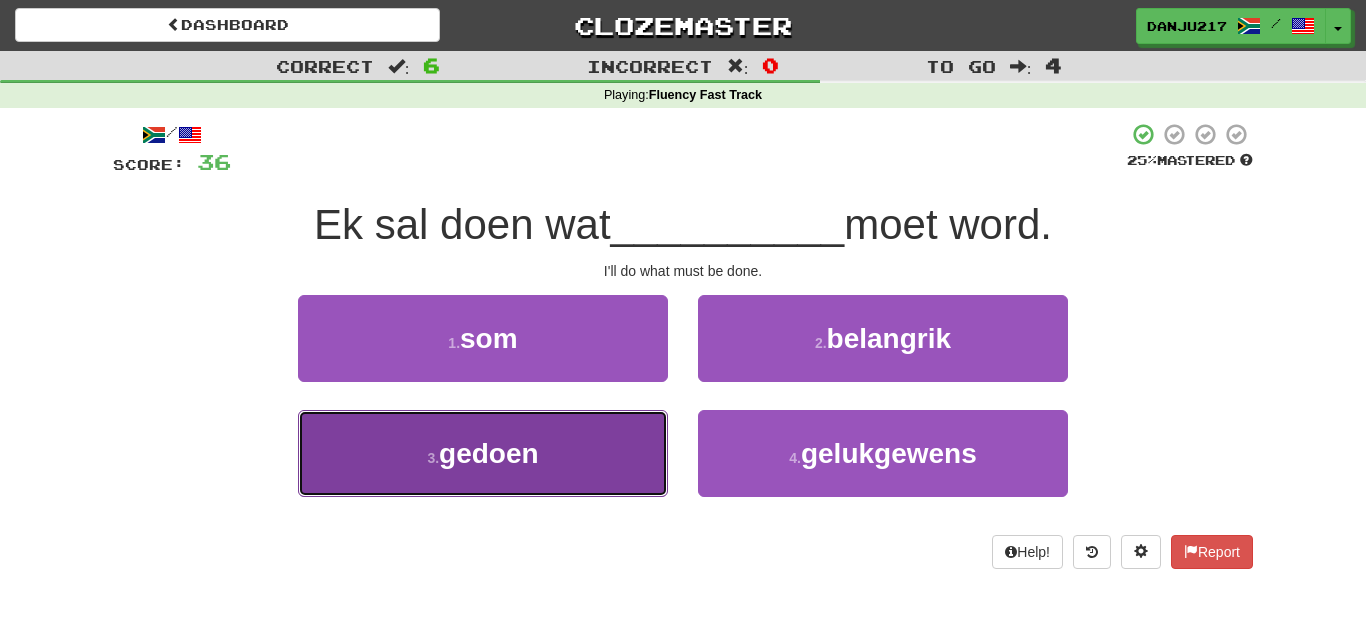 click on "3 .  gedoen" at bounding box center [483, 453] 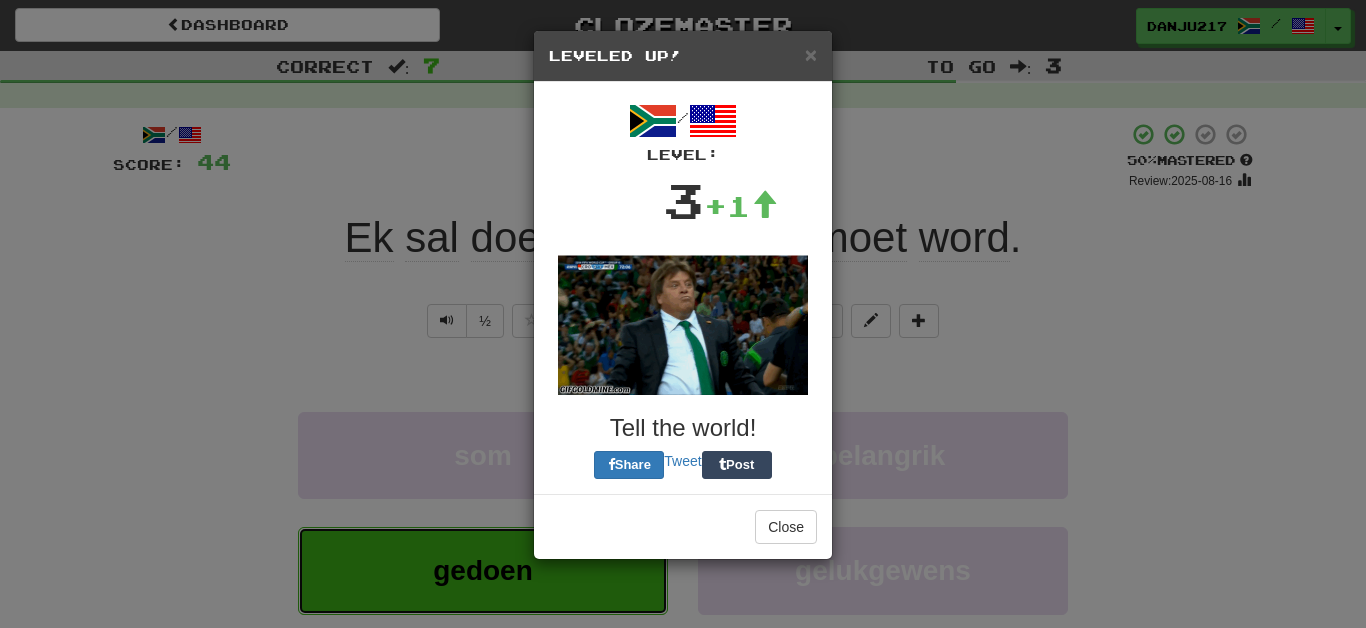 click on "gedoen" at bounding box center [483, 570] 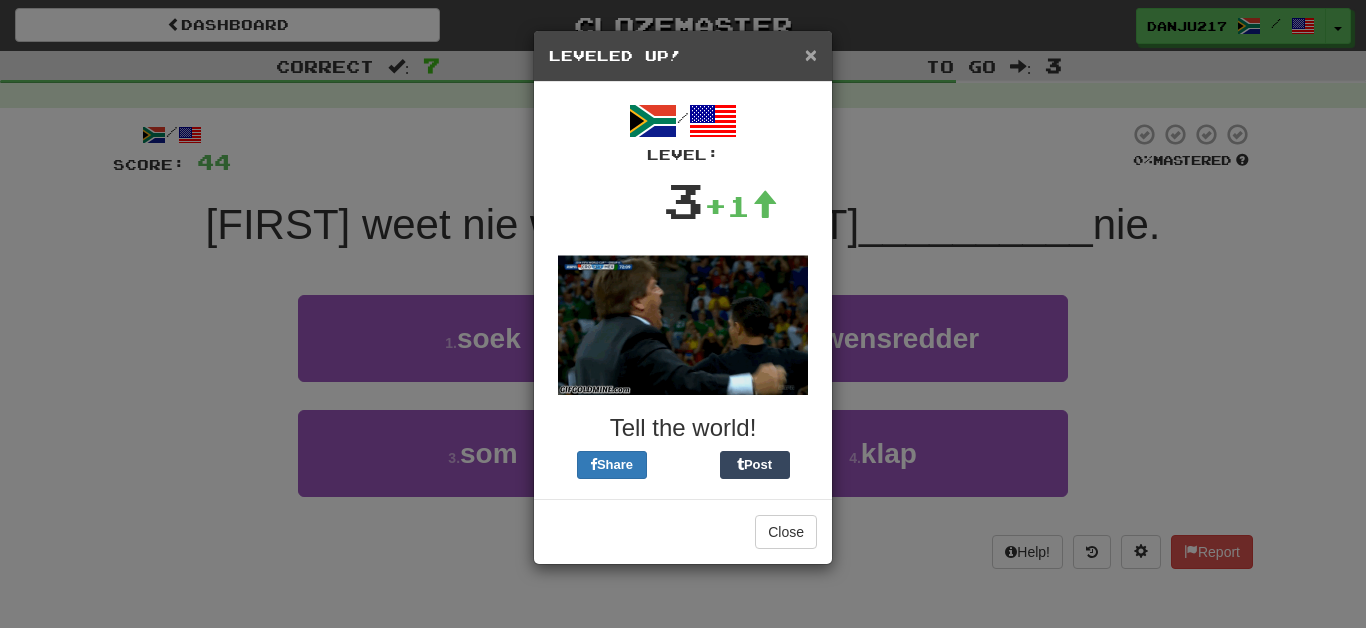 click on "×" at bounding box center (811, 54) 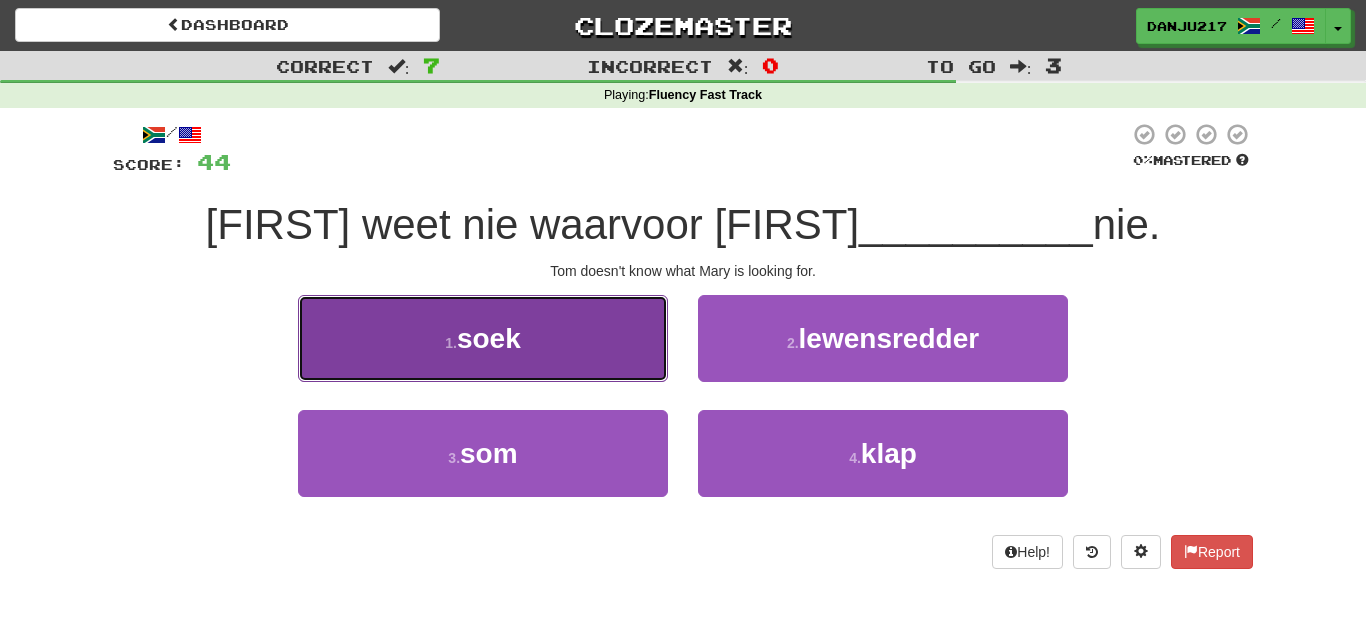 click on "1 .  soek" at bounding box center (483, 338) 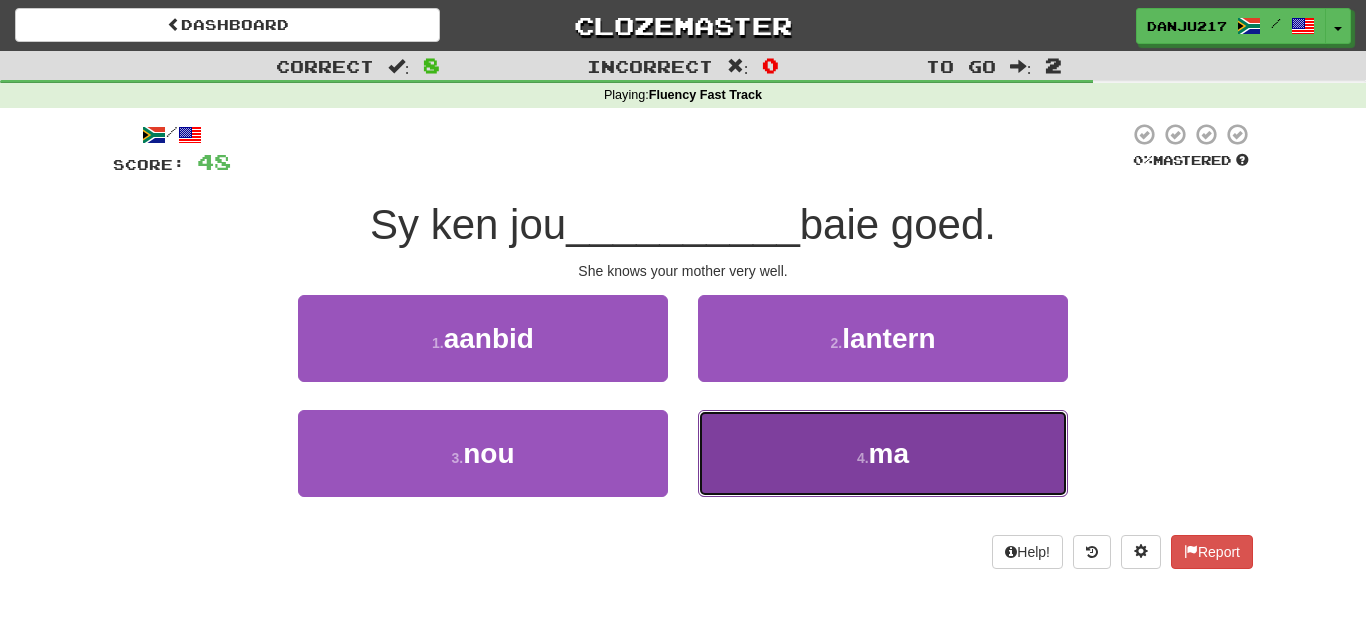 click on "4 .  ma" at bounding box center [883, 453] 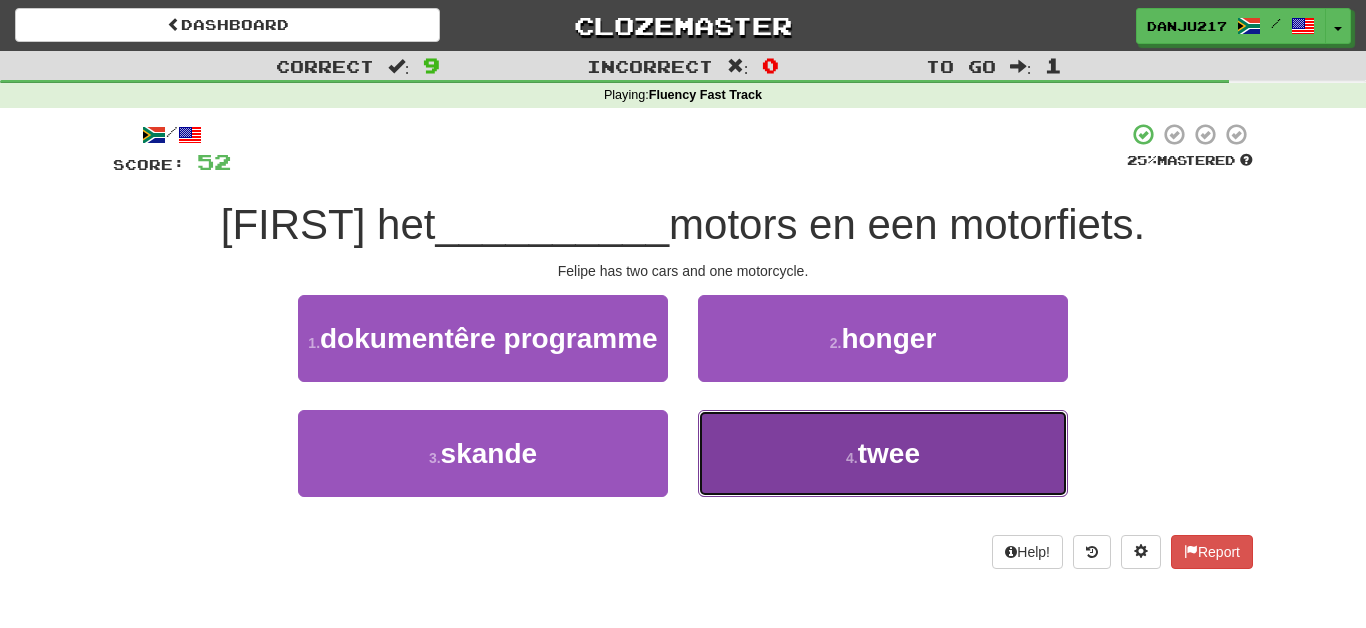 click on "4 .  twee" at bounding box center (883, 453) 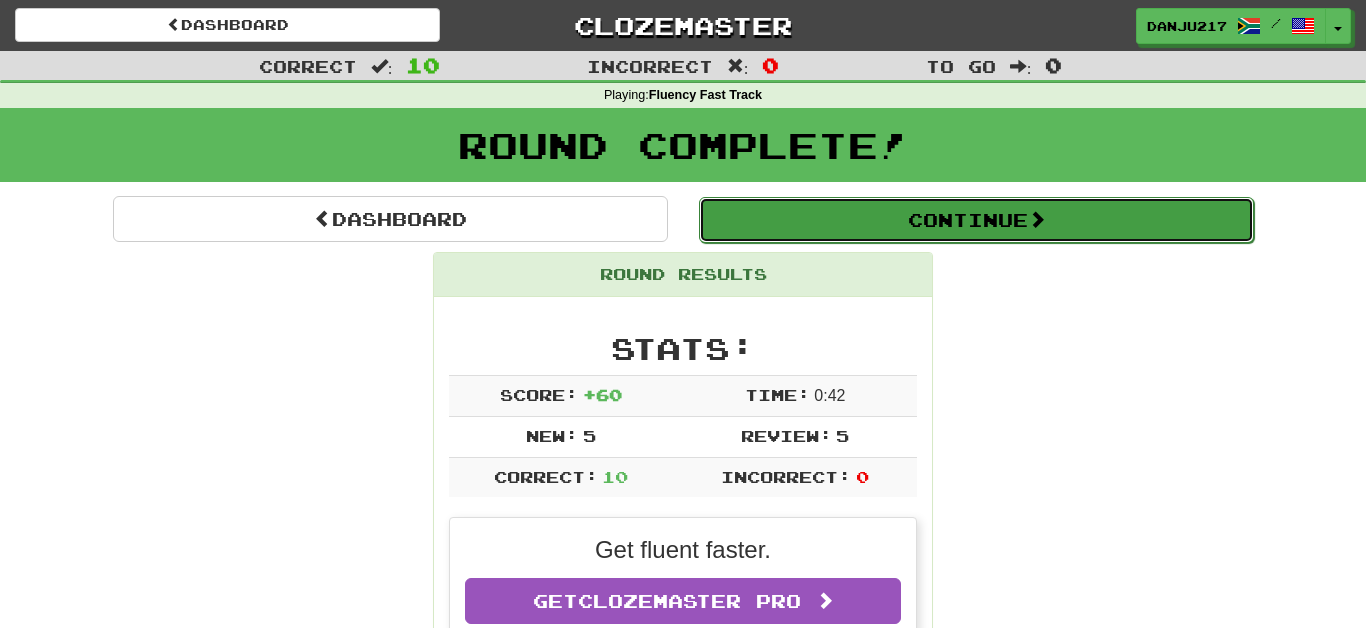 click on "Continue" at bounding box center [976, 220] 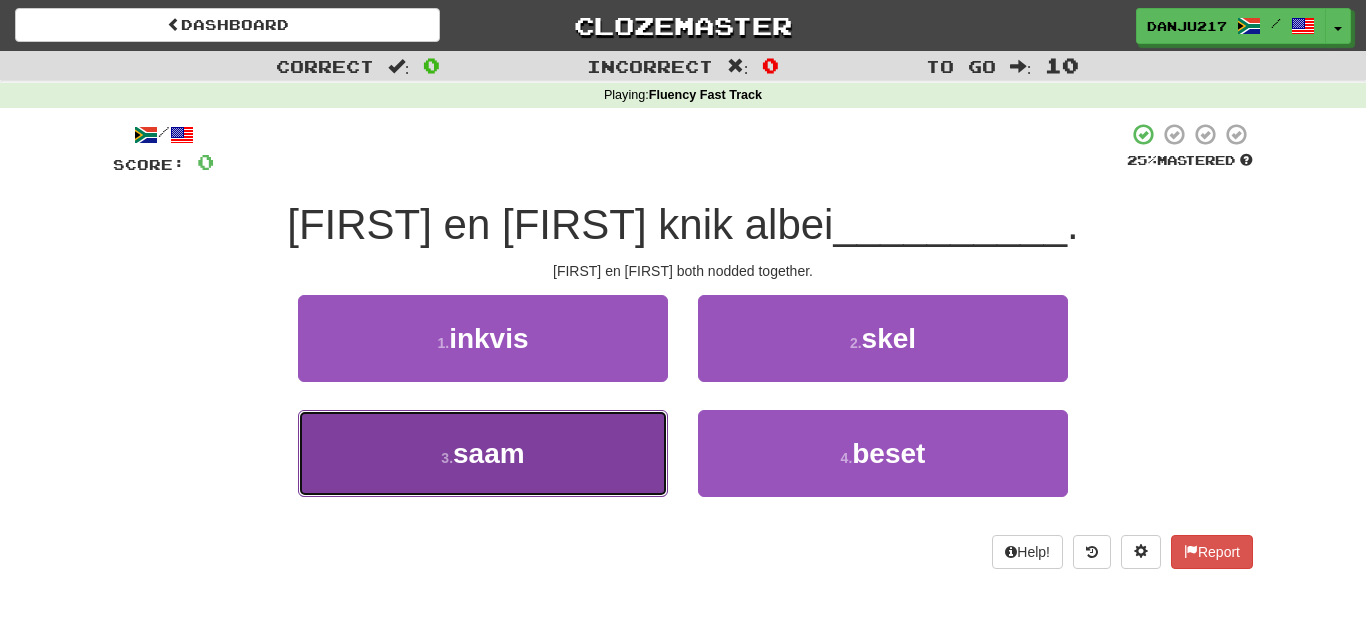 click on "3 .  saam" at bounding box center [483, 453] 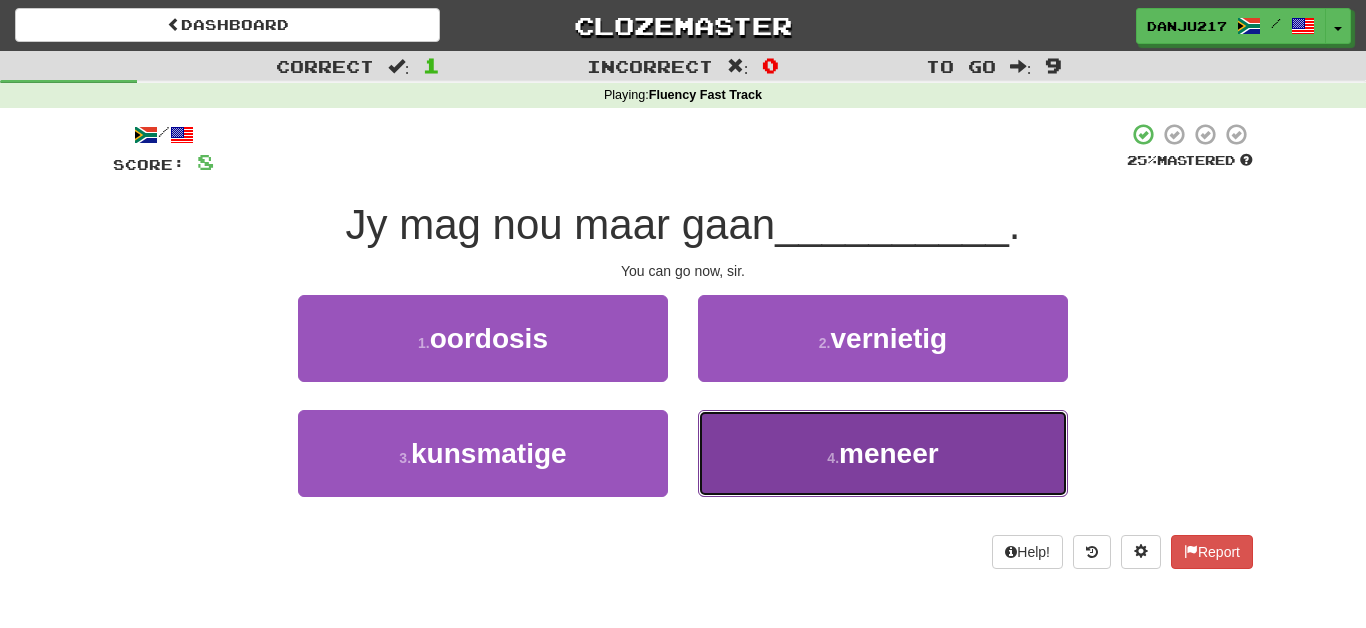 click on "4 .  meneer" at bounding box center (883, 453) 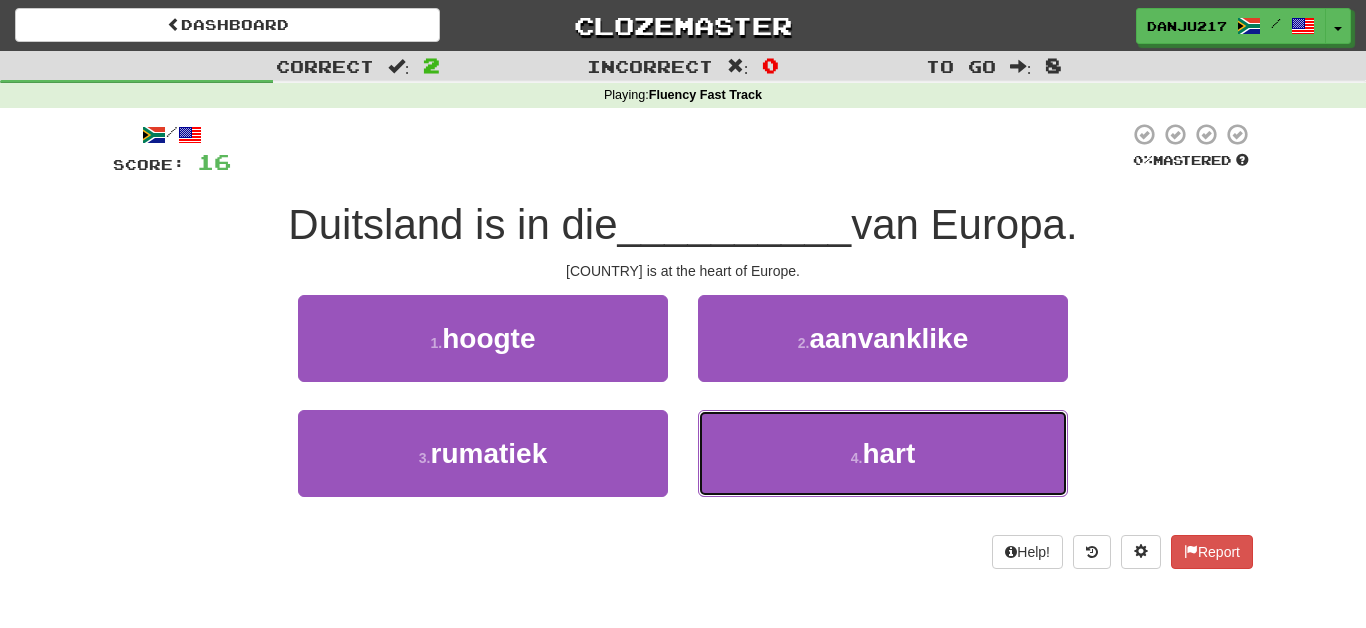 click on "4 .  hart" at bounding box center [883, 453] 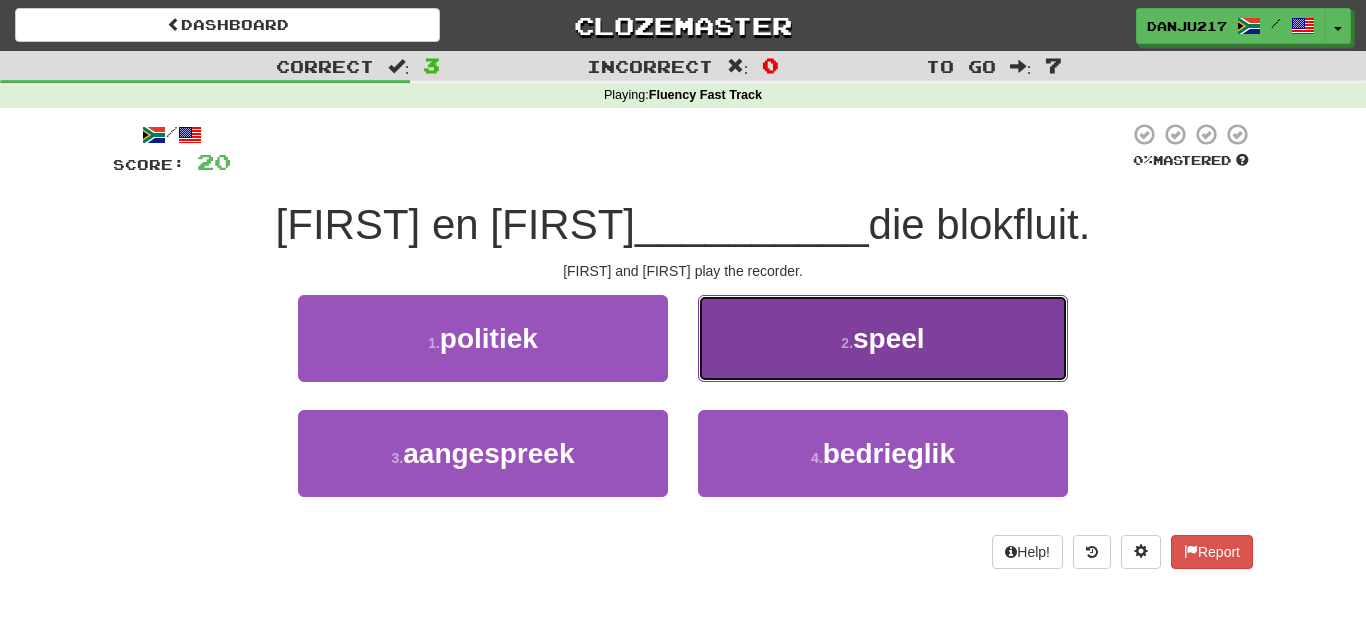 click on "2 .  speel" at bounding box center (883, 338) 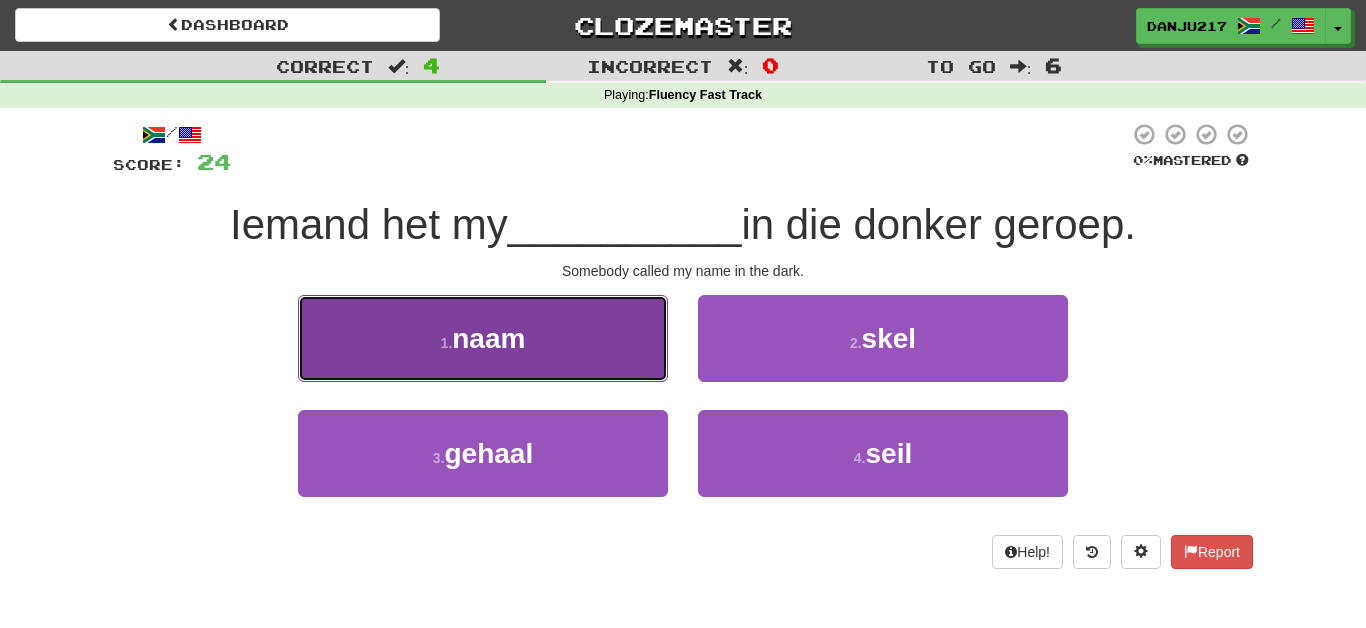 click on "1 .  naam" at bounding box center (483, 338) 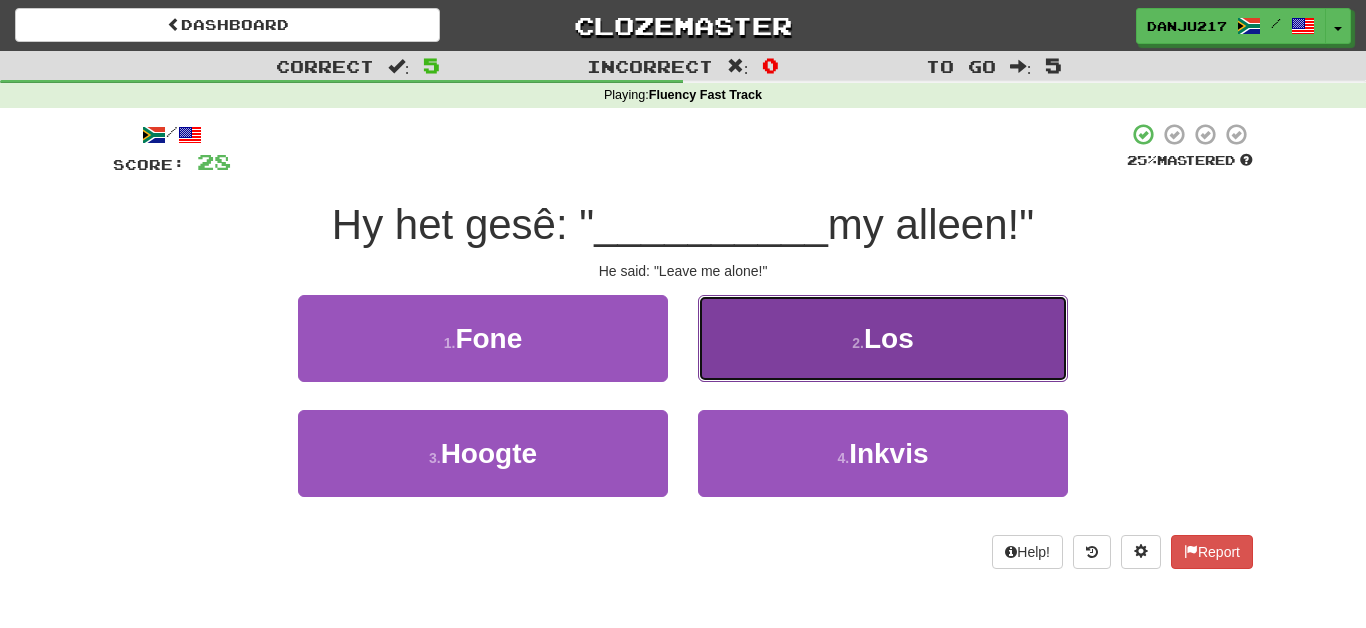 click on "2 .  Los" at bounding box center (883, 338) 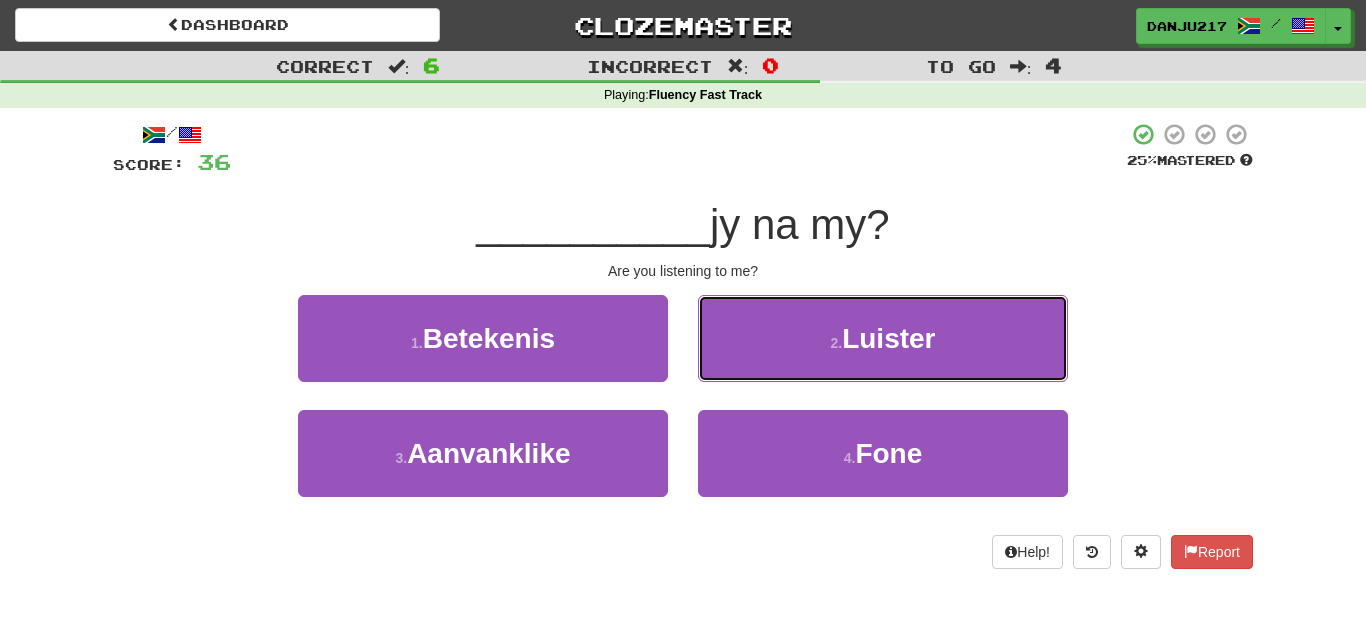 click on "2 .  Luister" at bounding box center (883, 338) 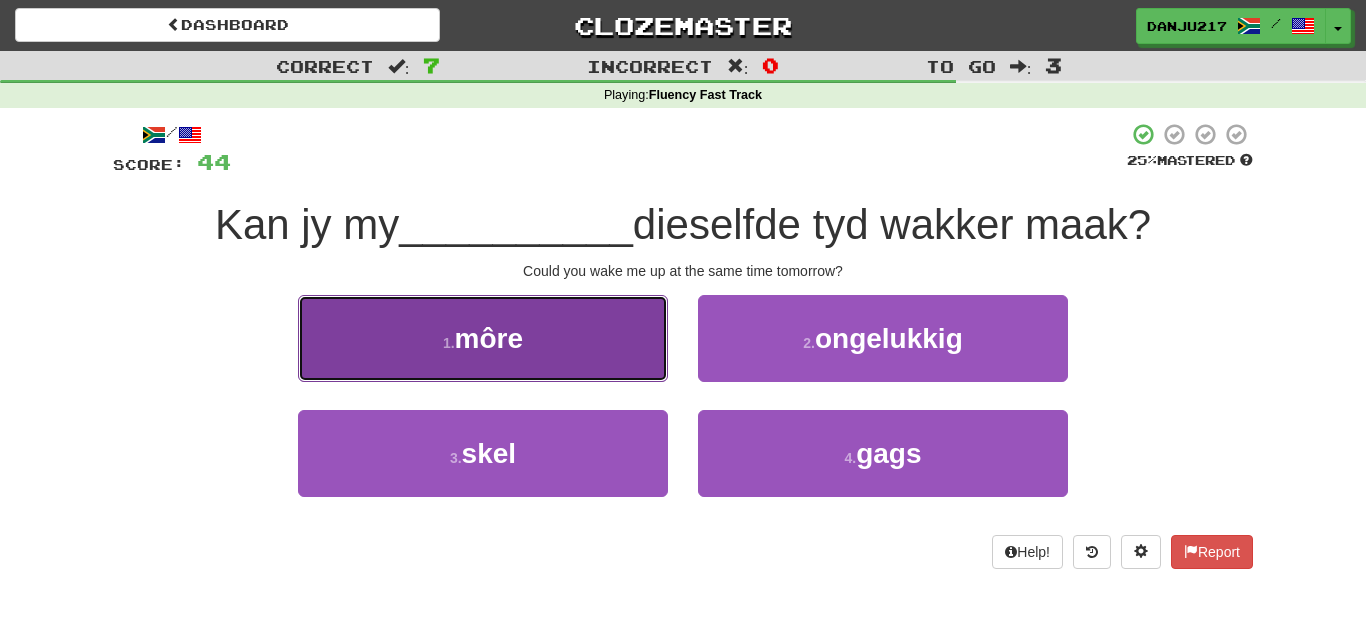 click on "1 .  môre" at bounding box center [483, 338] 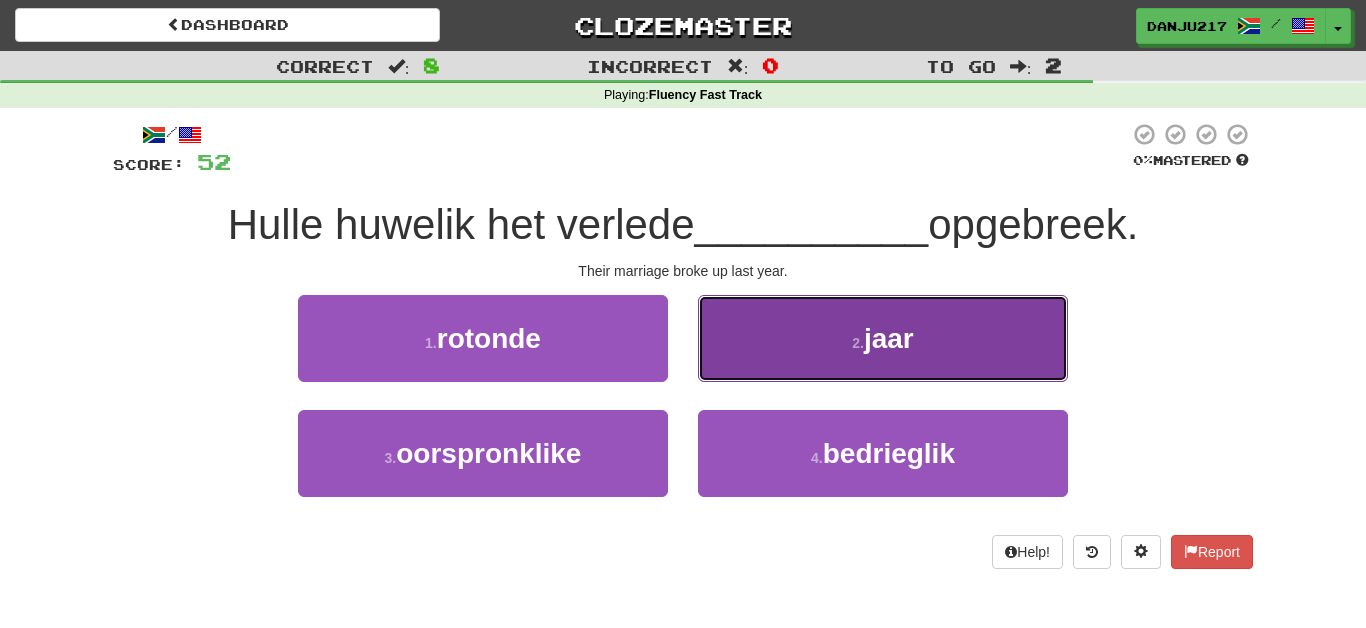 click on "2 .  jaar" at bounding box center [883, 338] 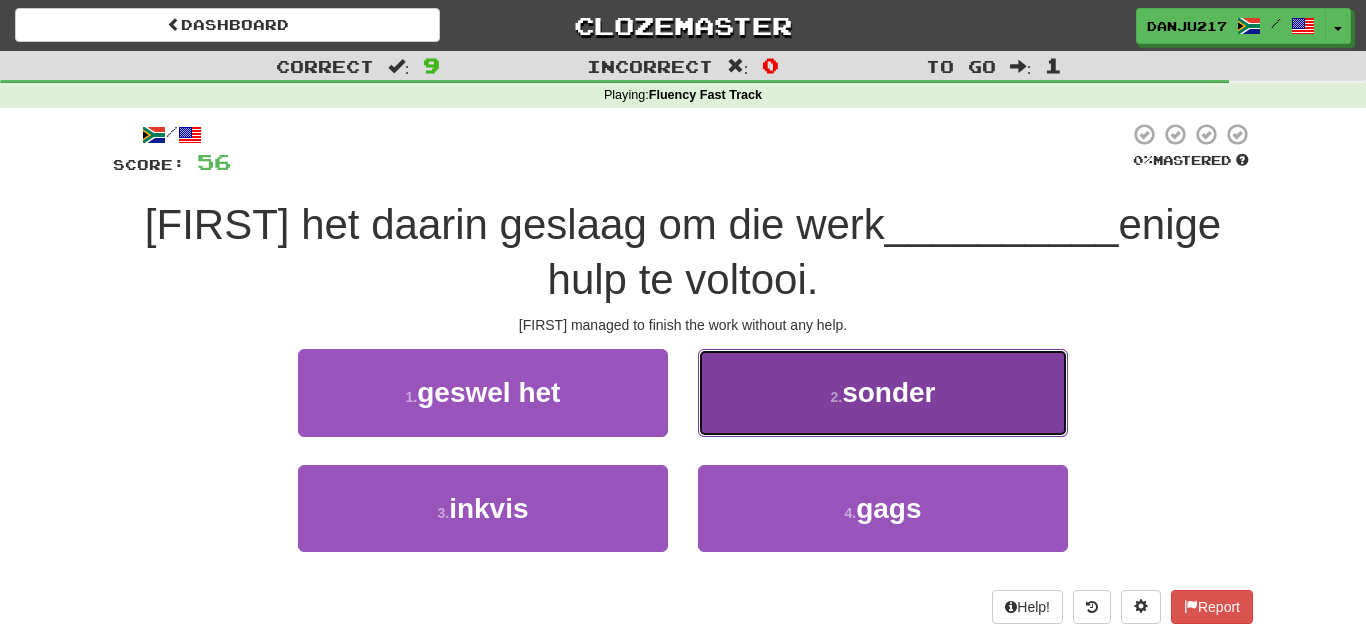 click on "2 .  sonder" at bounding box center [883, 392] 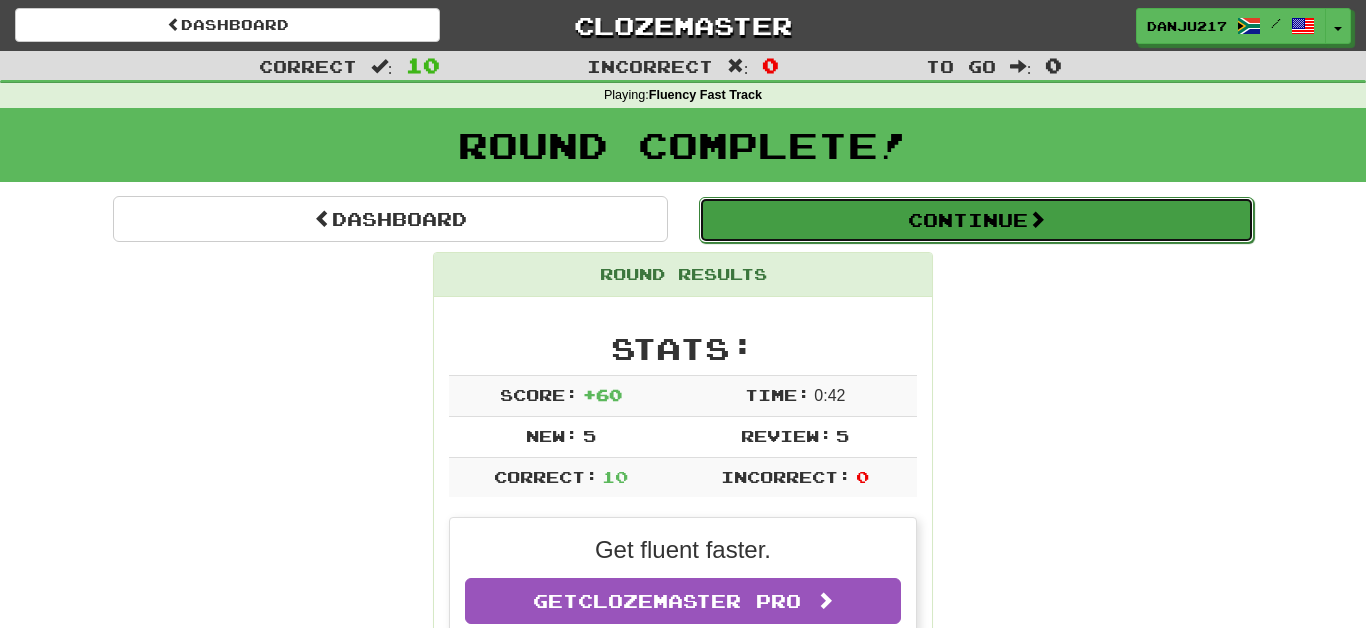 click on "Continue" at bounding box center (976, 220) 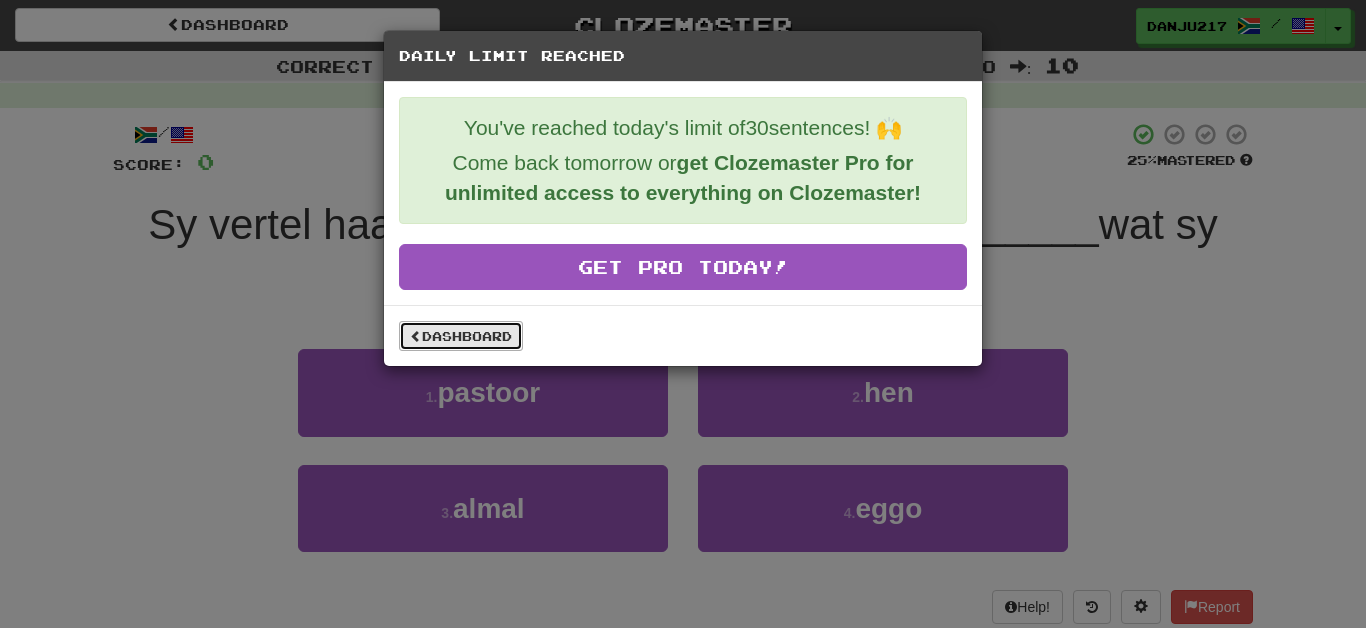click on "Dashboard" at bounding box center (461, 336) 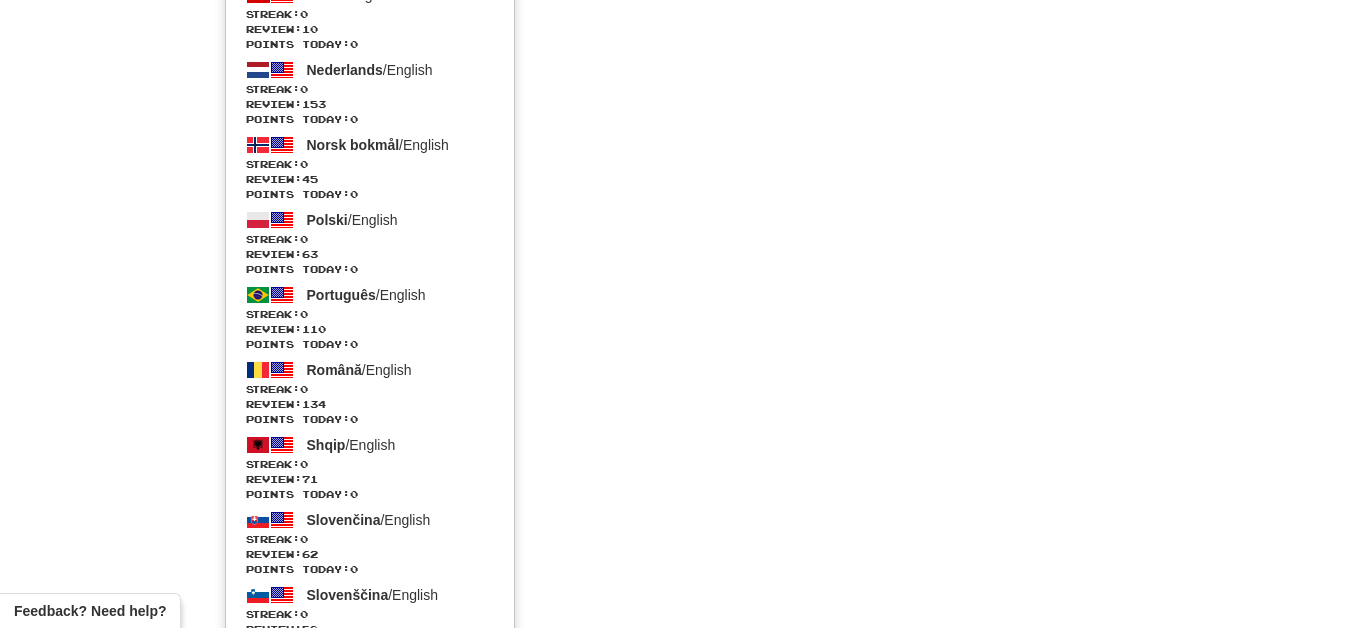 scroll, scrollTop: 1658, scrollLeft: 0, axis: vertical 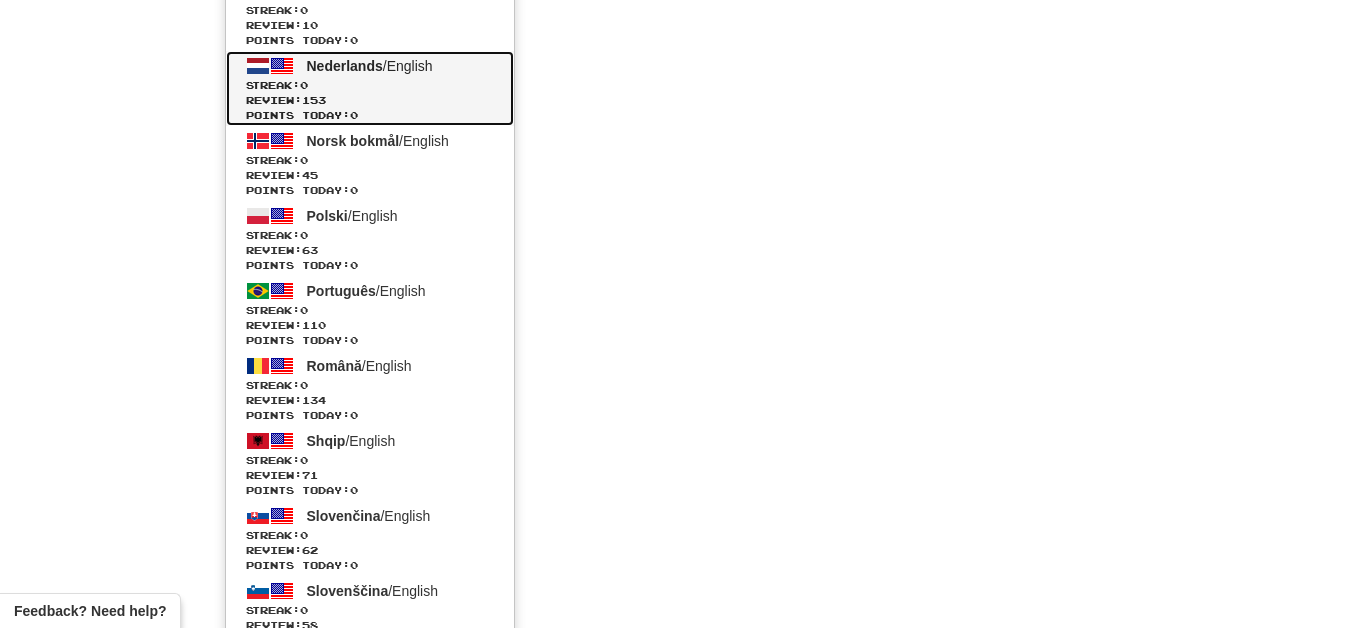 click on "Streak:  0" 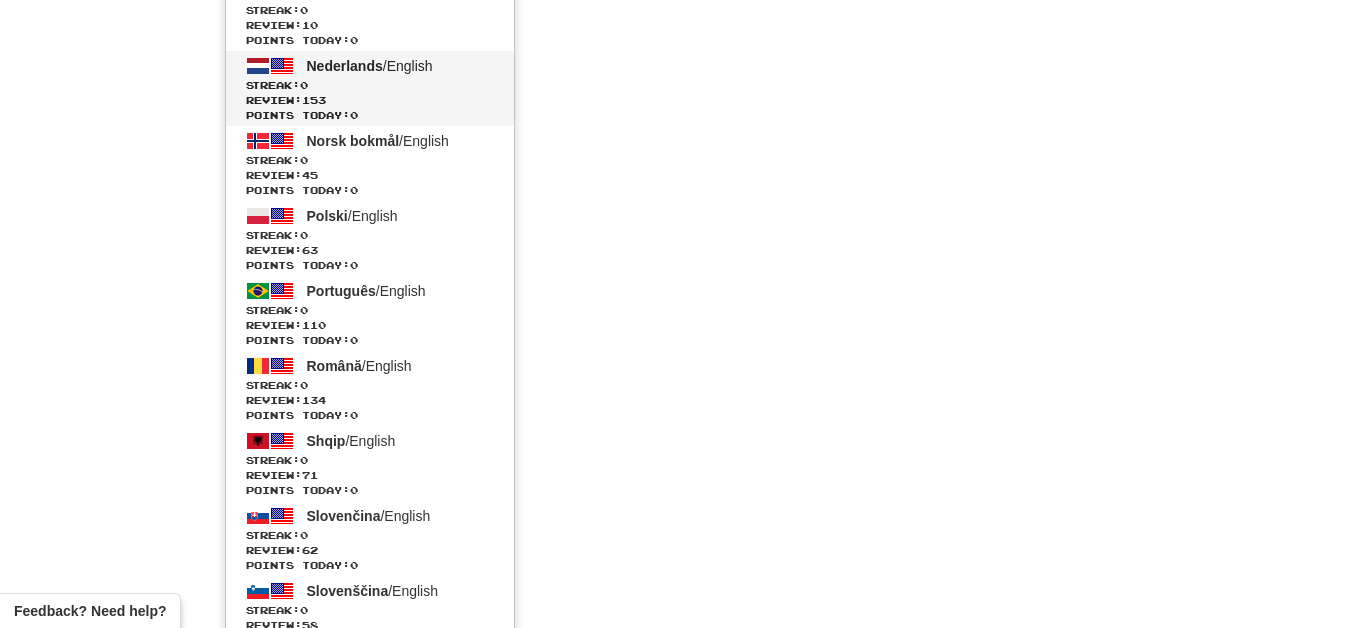 scroll, scrollTop: 815, scrollLeft: 0, axis: vertical 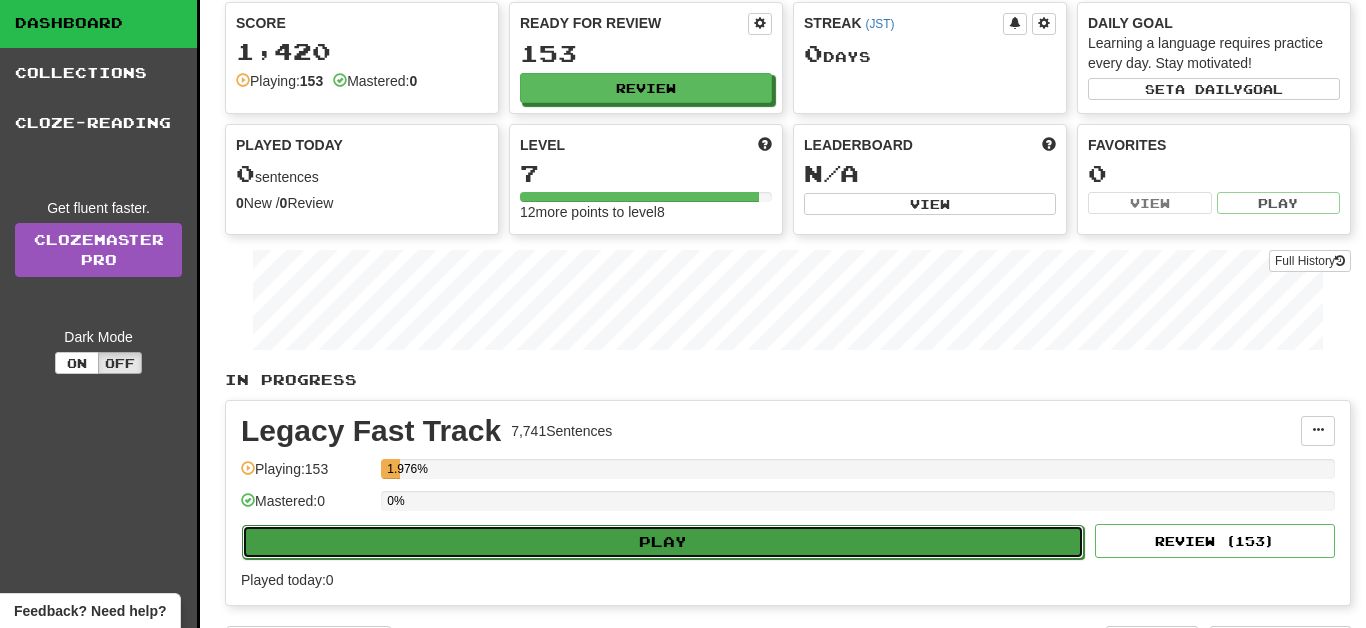 click on "Play" at bounding box center [663, 542] 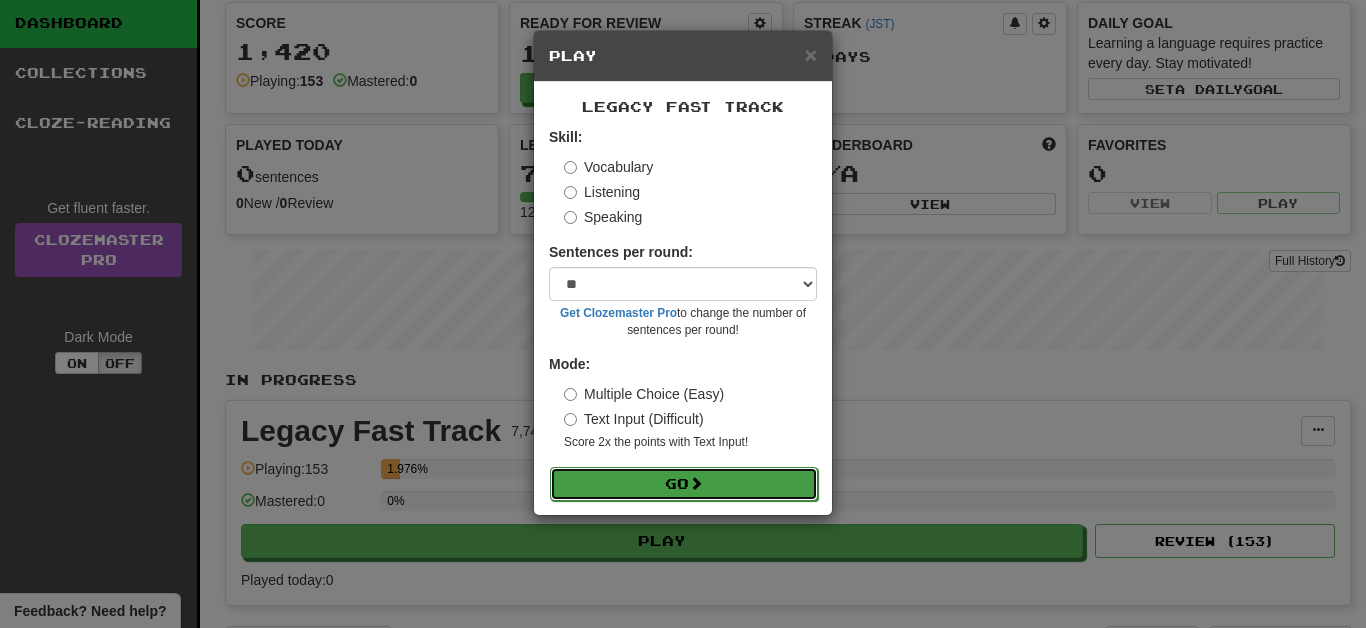 click on "Go" at bounding box center (684, 484) 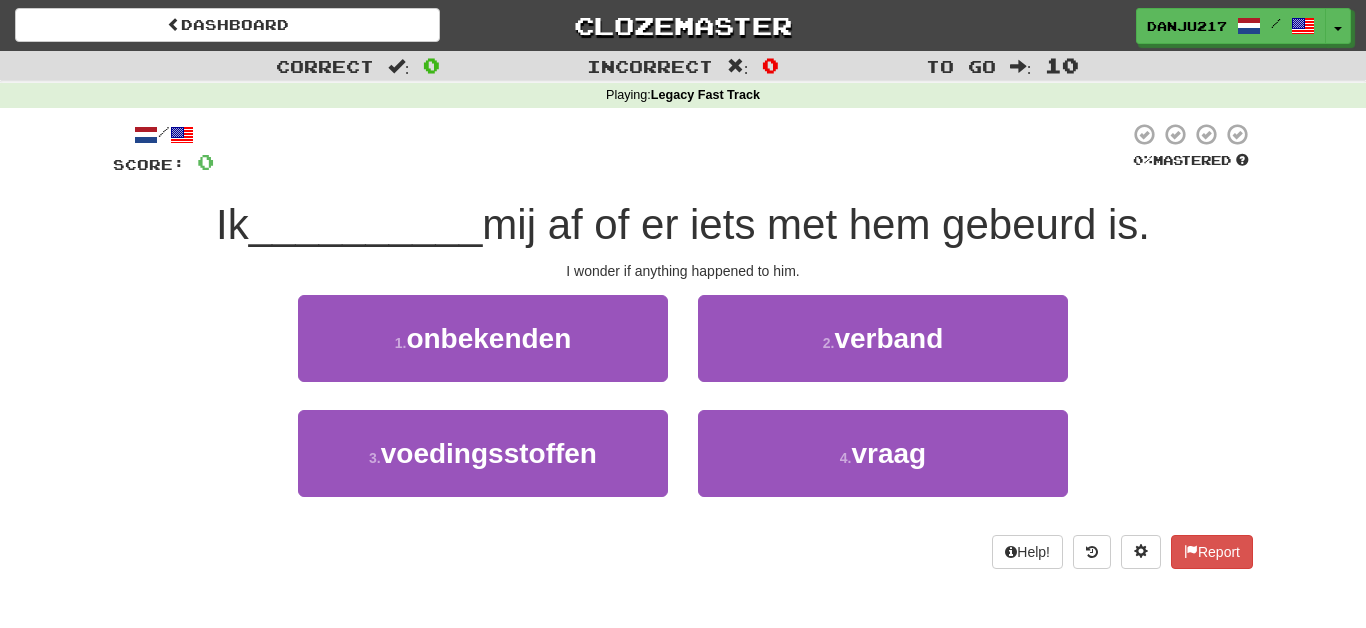 scroll, scrollTop: 0, scrollLeft: 0, axis: both 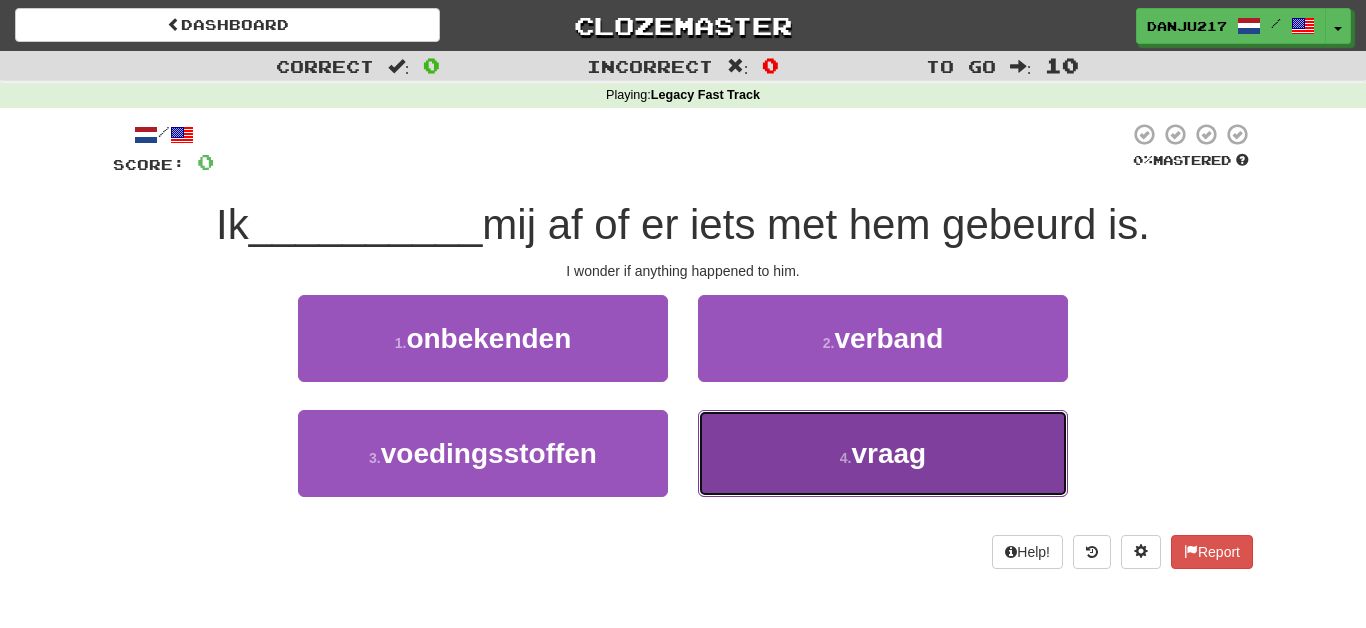 click on "4 .  vraag" at bounding box center [883, 453] 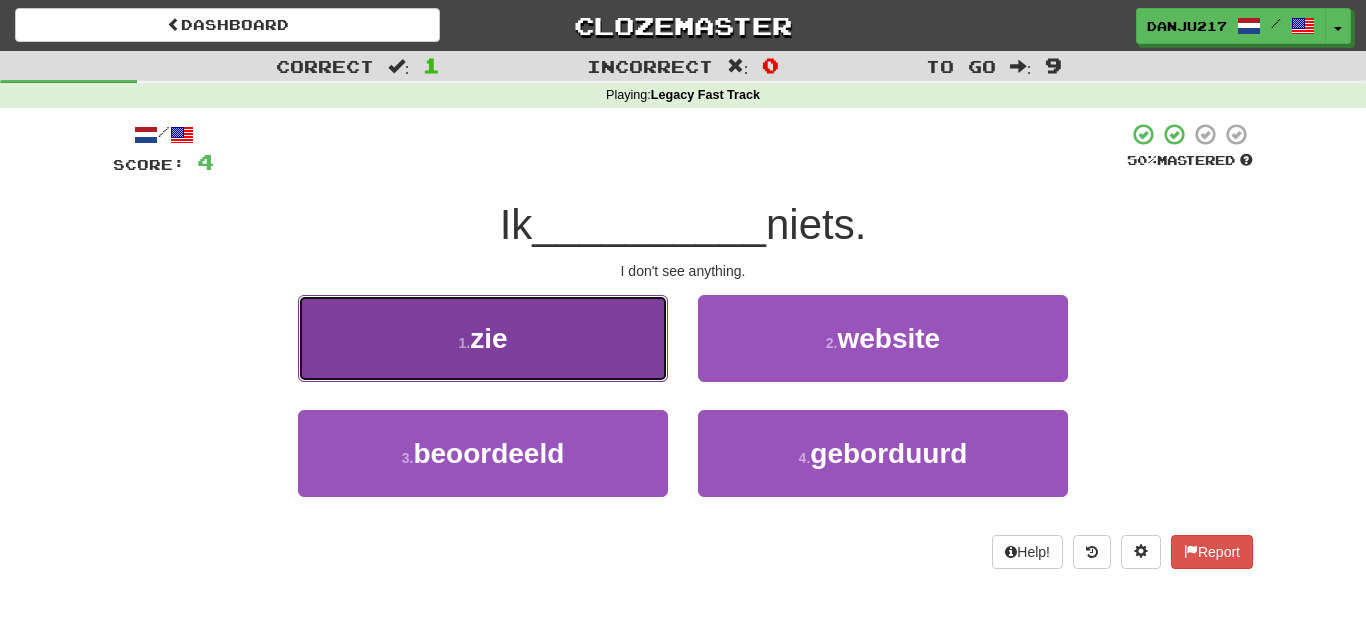 click on "1 .  zie" at bounding box center (483, 338) 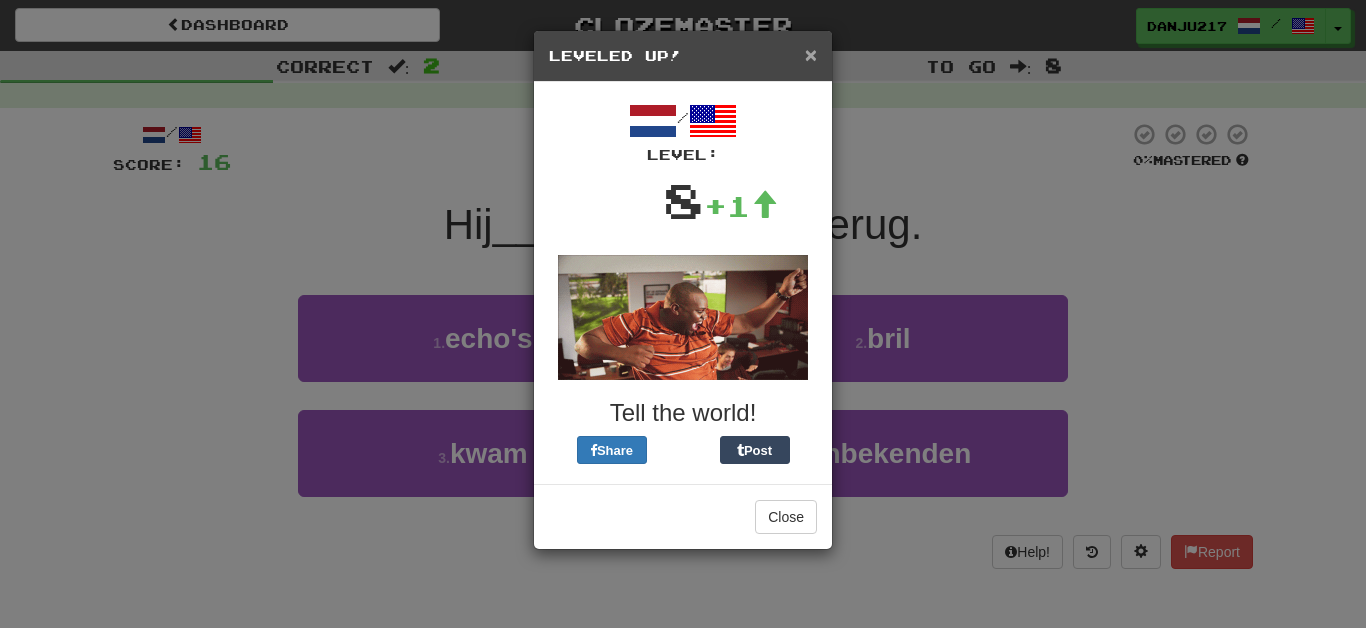 click on "×" at bounding box center (811, 54) 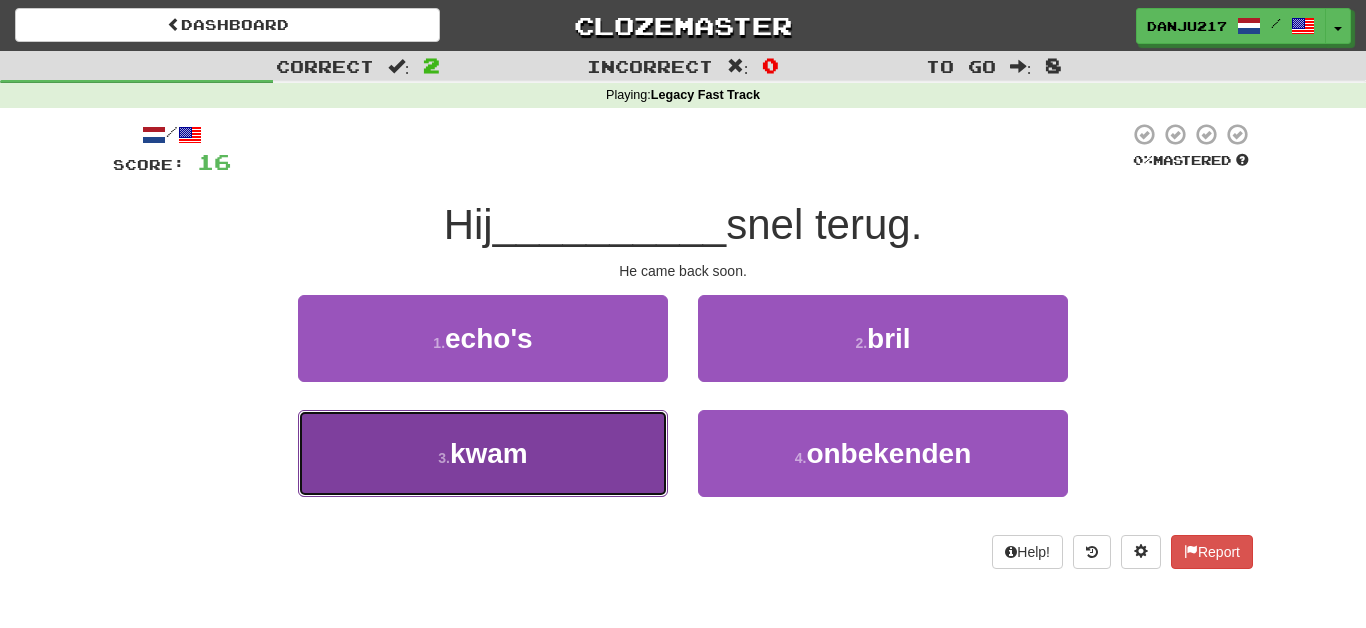 click on "3 .  kwam" at bounding box center (483, 453) 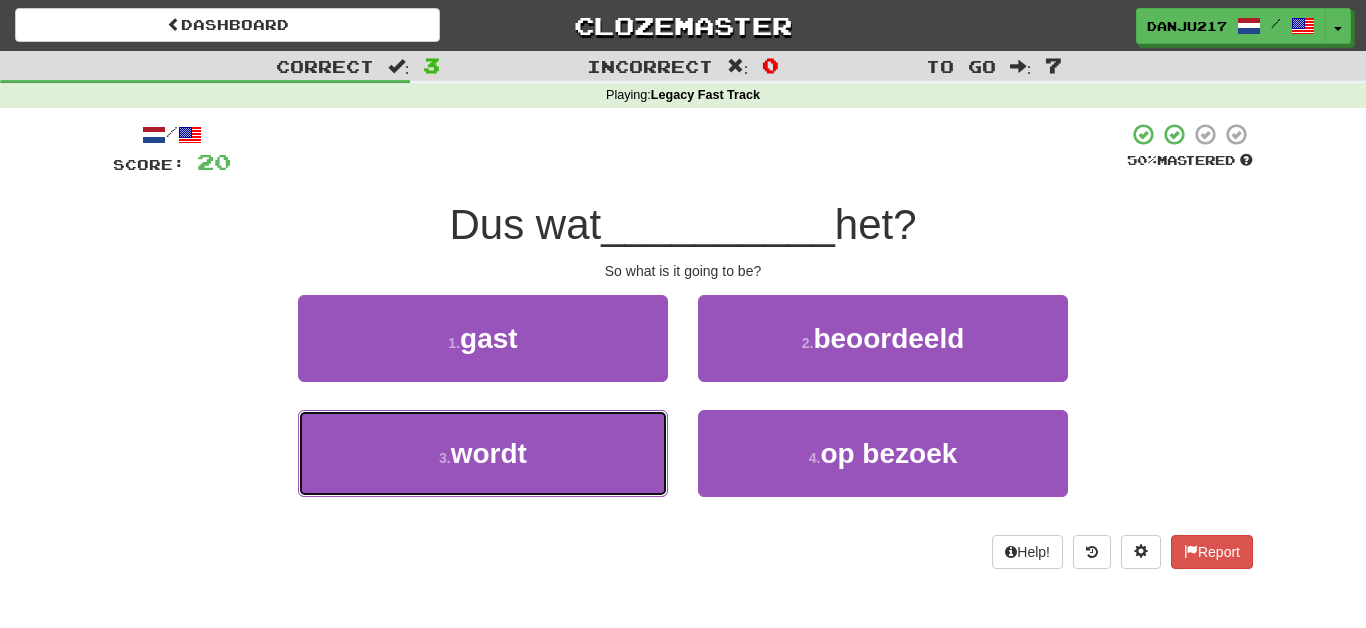 click on "3 .  wordt" at bounding box center [483, 453] 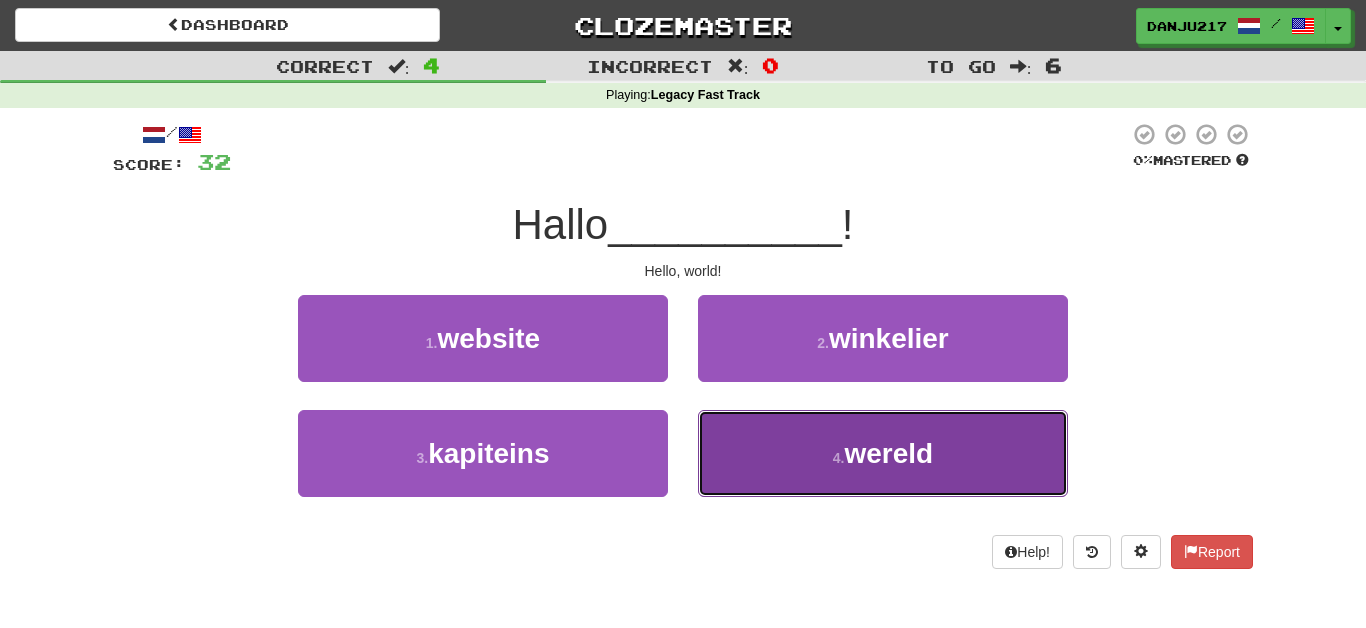 click on "4 .  wereld" at bounding box center (883, 453) 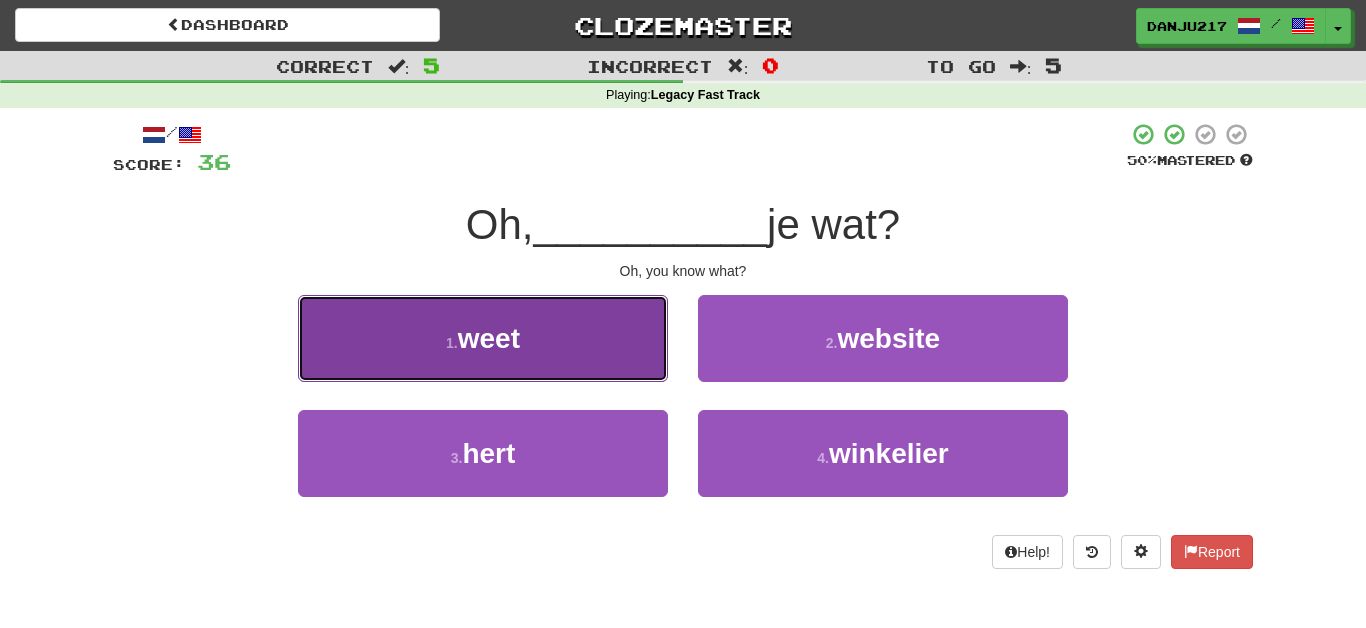 click on "1 .  weet" at bounding box center (483, 338) 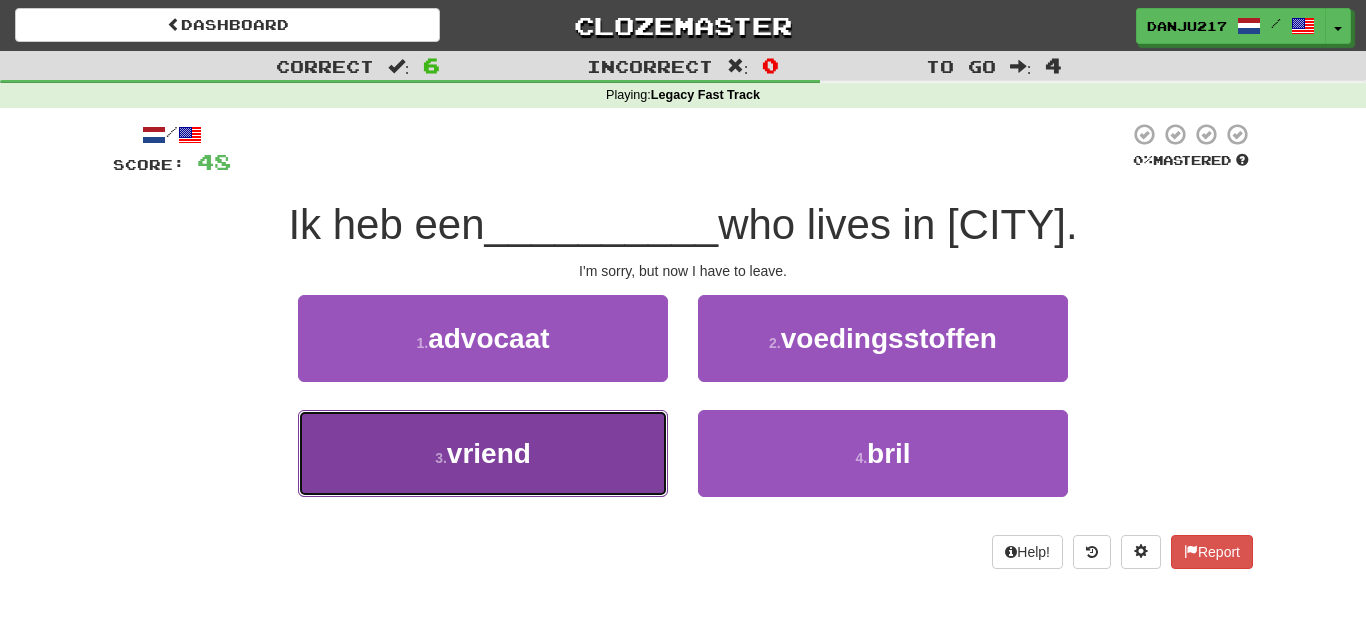 click on "3 .  vriend" at bounding box center (483, 453) 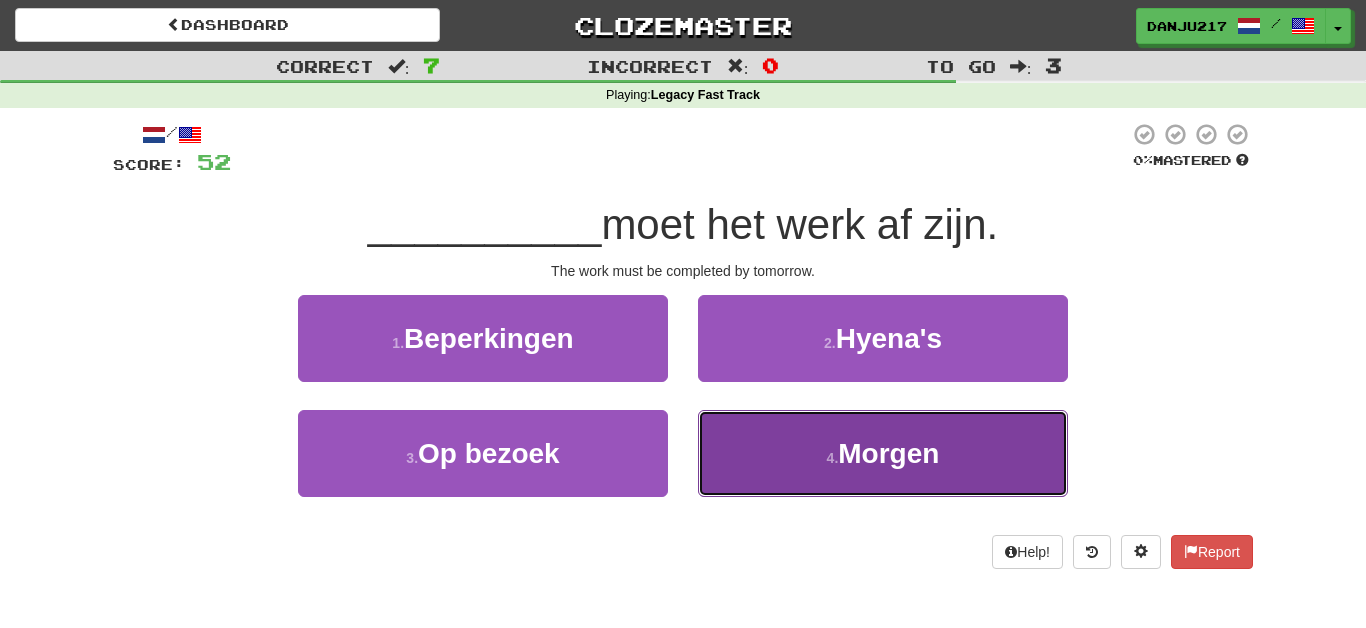 click on "4 .  Morgen" at bounding box center [883, 453] 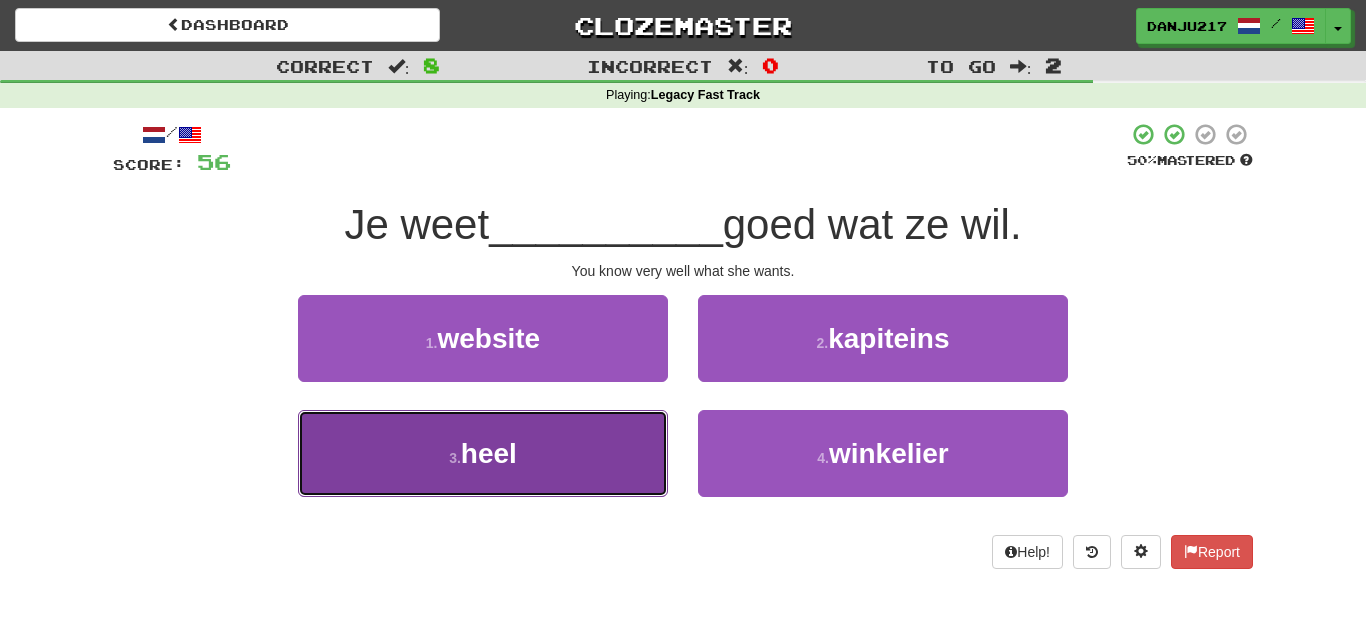 click on "3 .  heel" at bounding box center (483, 453) 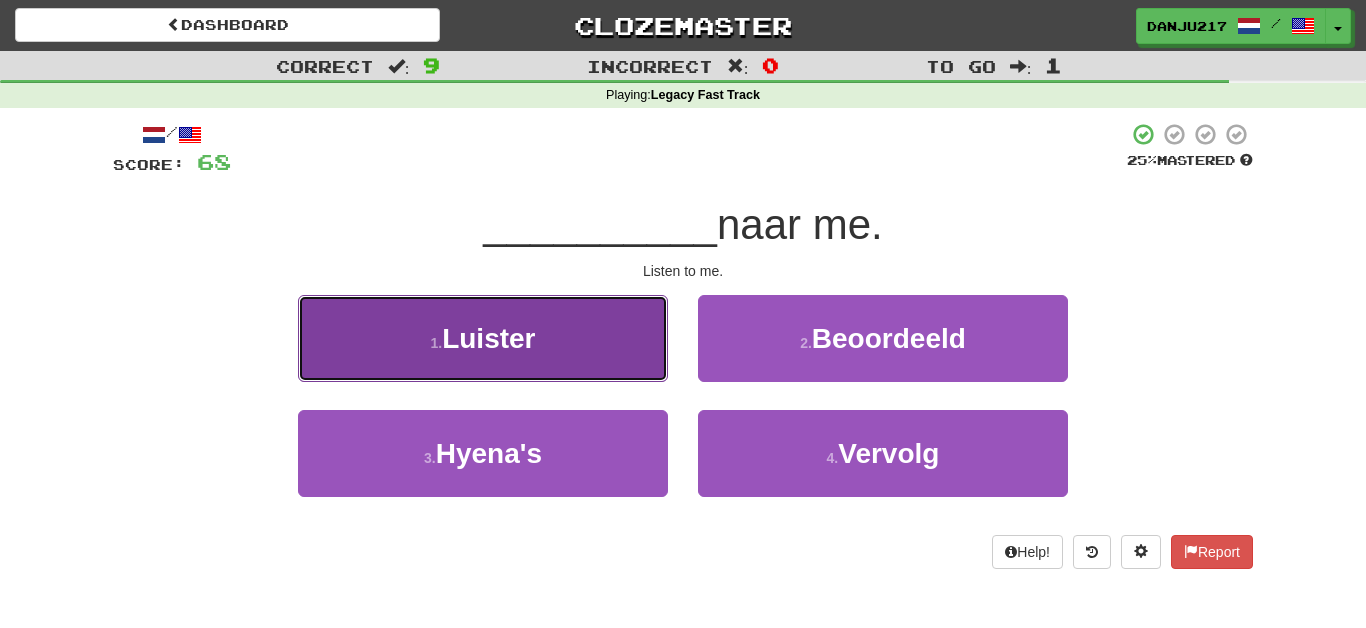 click on "1 .  Luister" at bounding box center [483, 338] 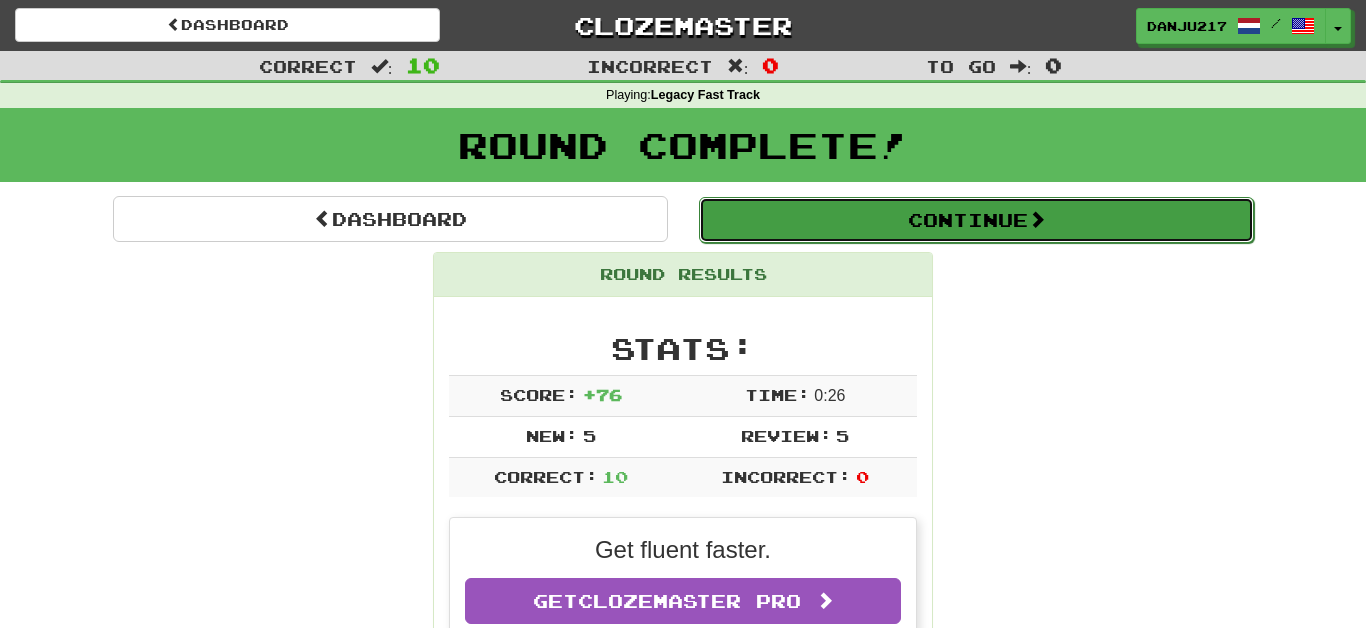 click on "Continue" at bounding box center (976, 220) 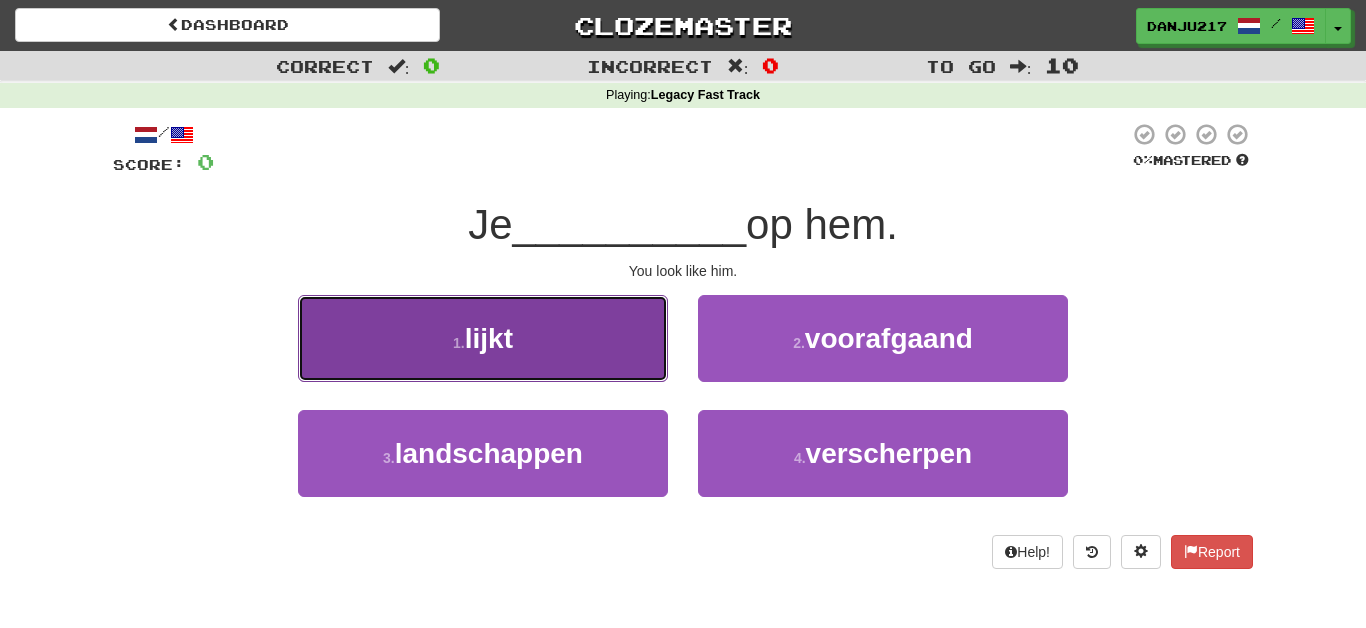 click on "1 .  lijkt" at bounding box center [483, 338] 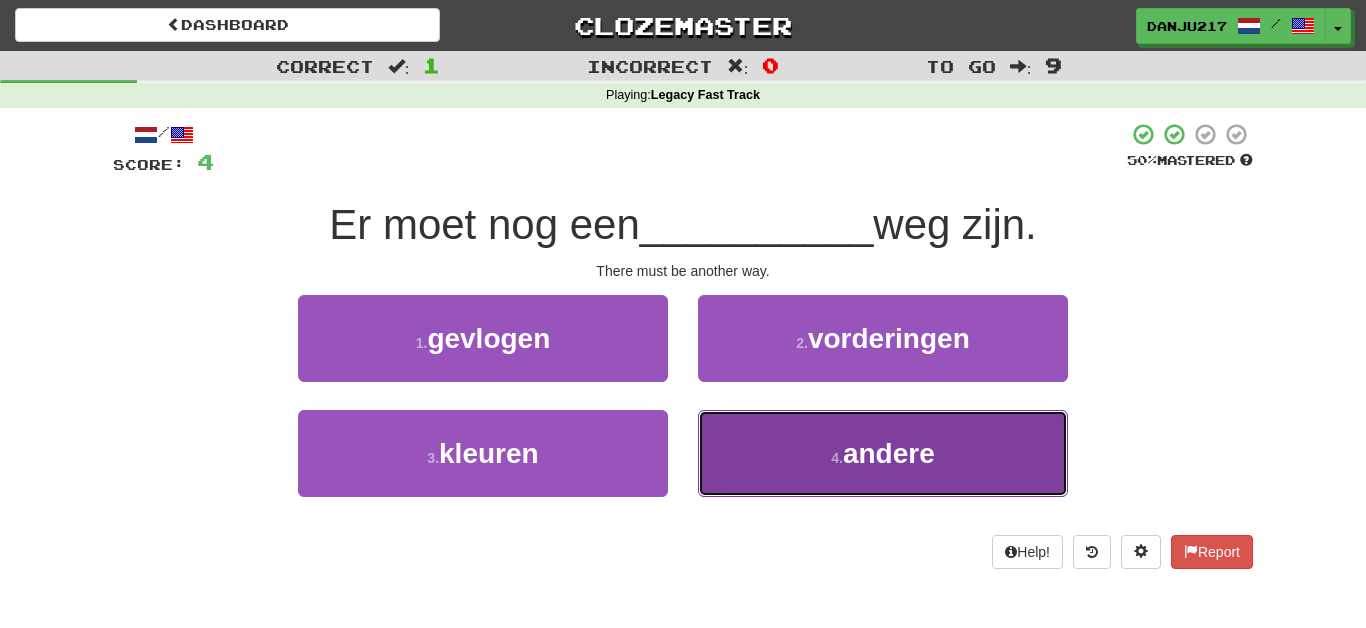 click on "4 .  andere" at bounding box center (883, 453) 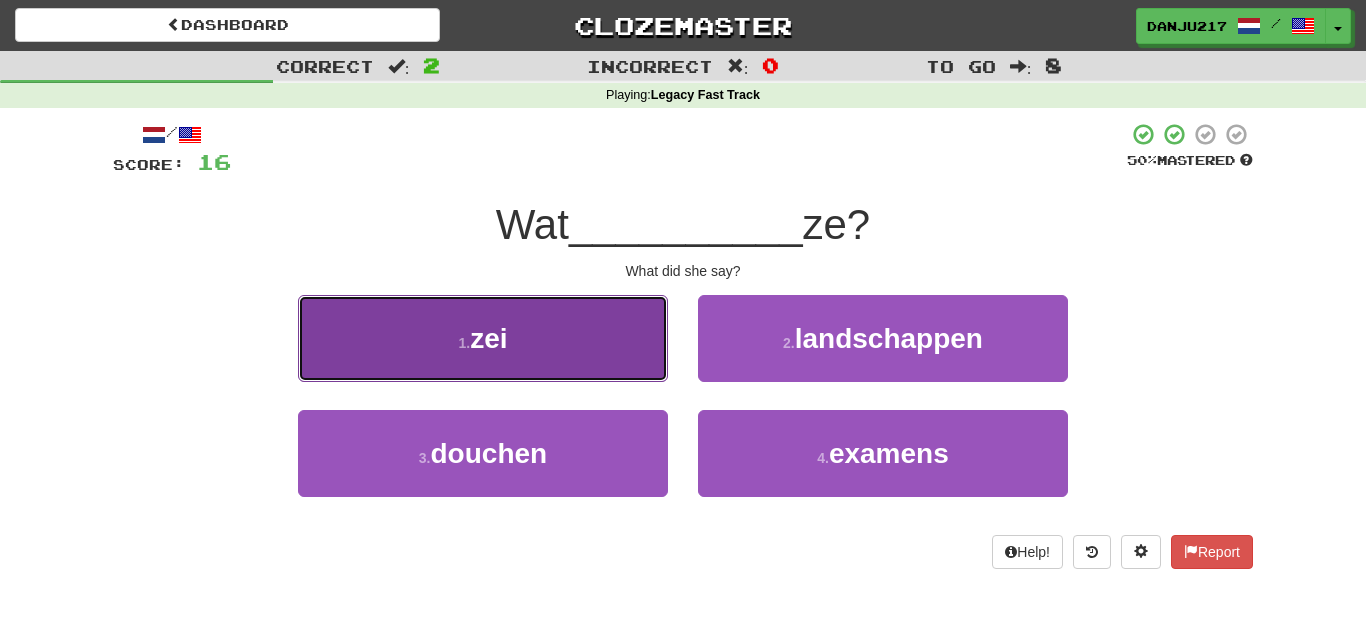 click on "1 .  zei" at bounding box center (483, 338) 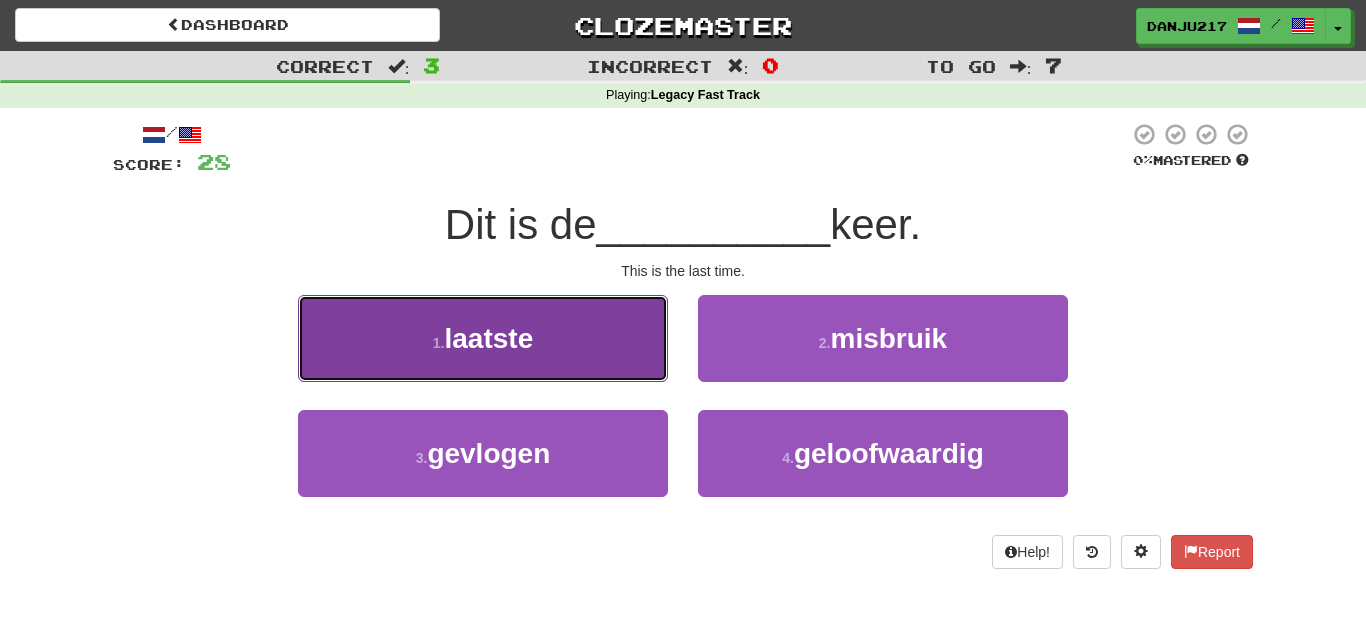 click on "1 .  laatste" at bounding box center [483, 338] 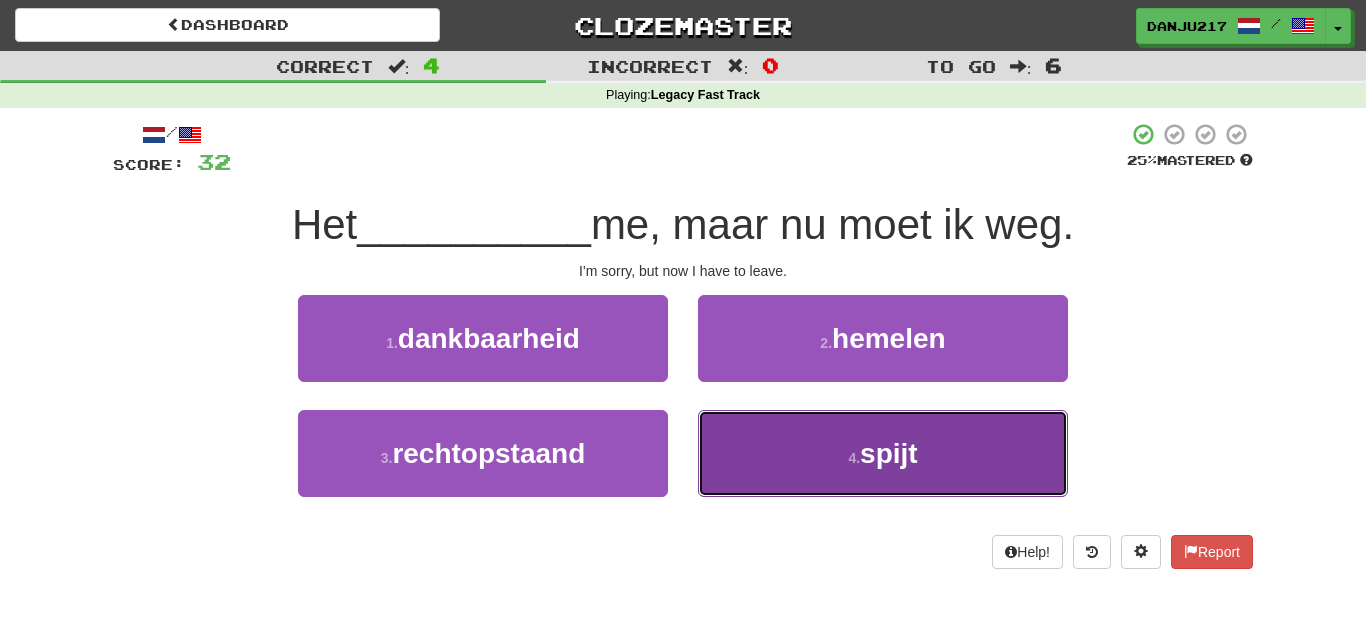 click on "4 .  spijt" at bounding box center [883, 453] 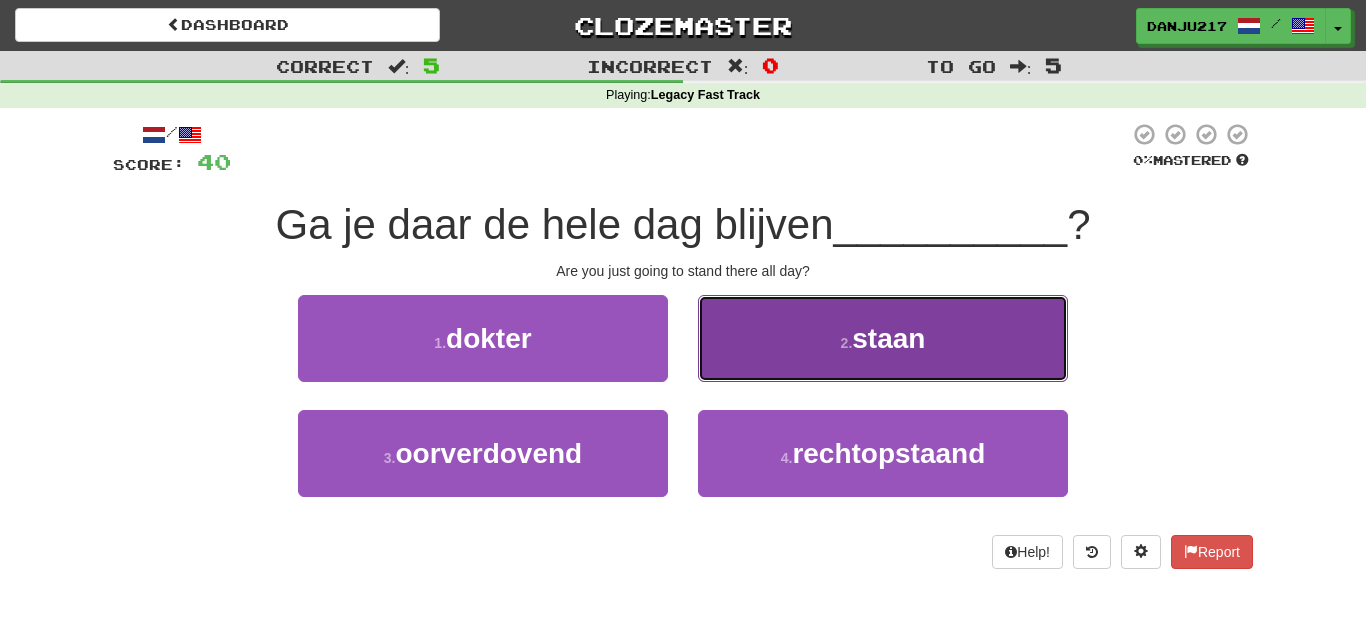 click on "2 .  staan" at bounding box center [883, 338] 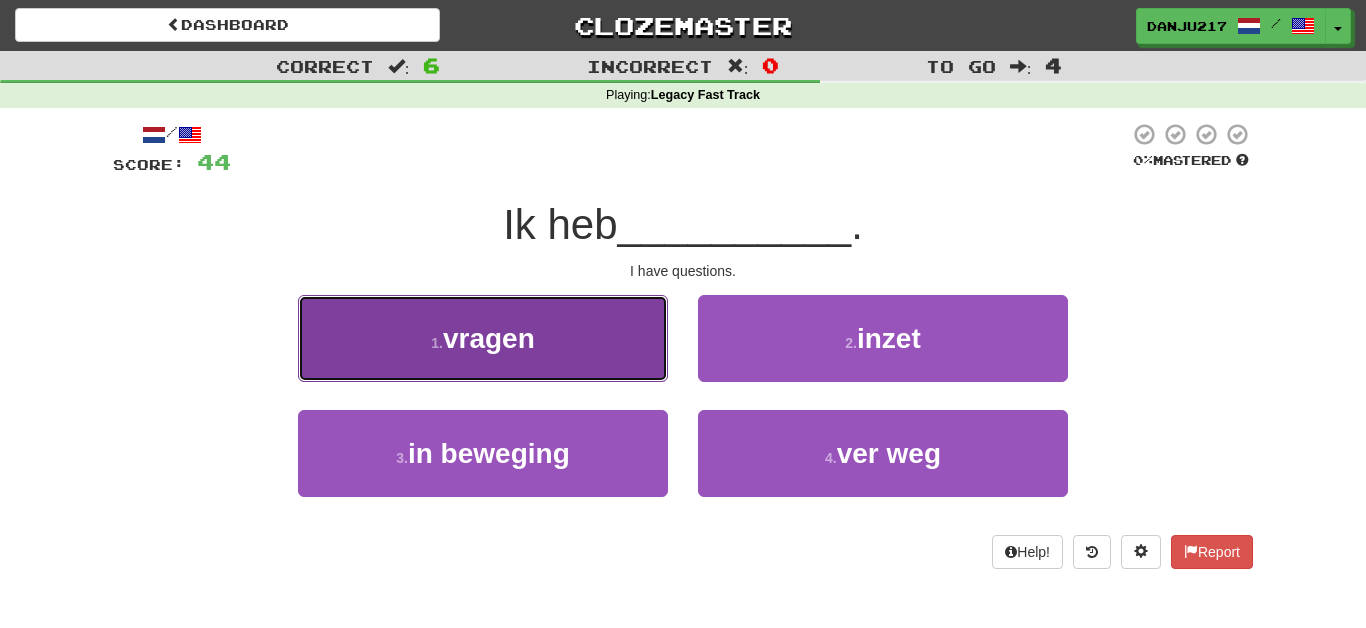 click on "1 .  vragen" at bounding box center [483, 338] 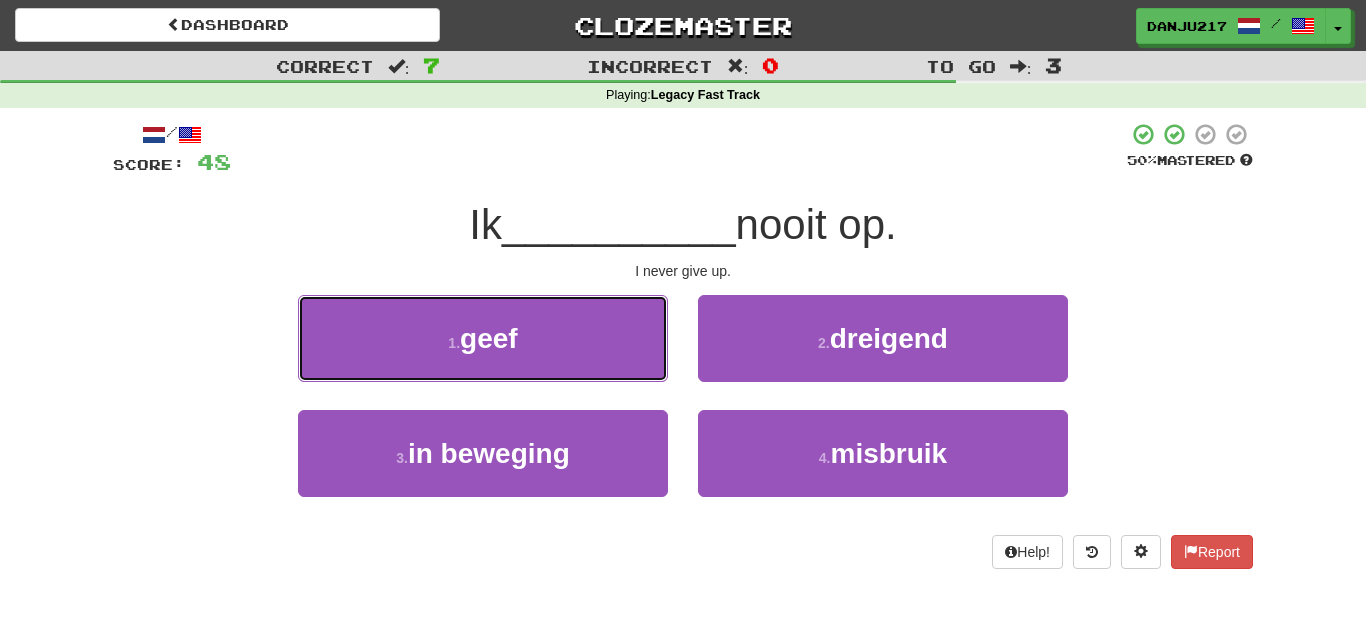 click on "1 .  geef" at bounding box center (483, 338) 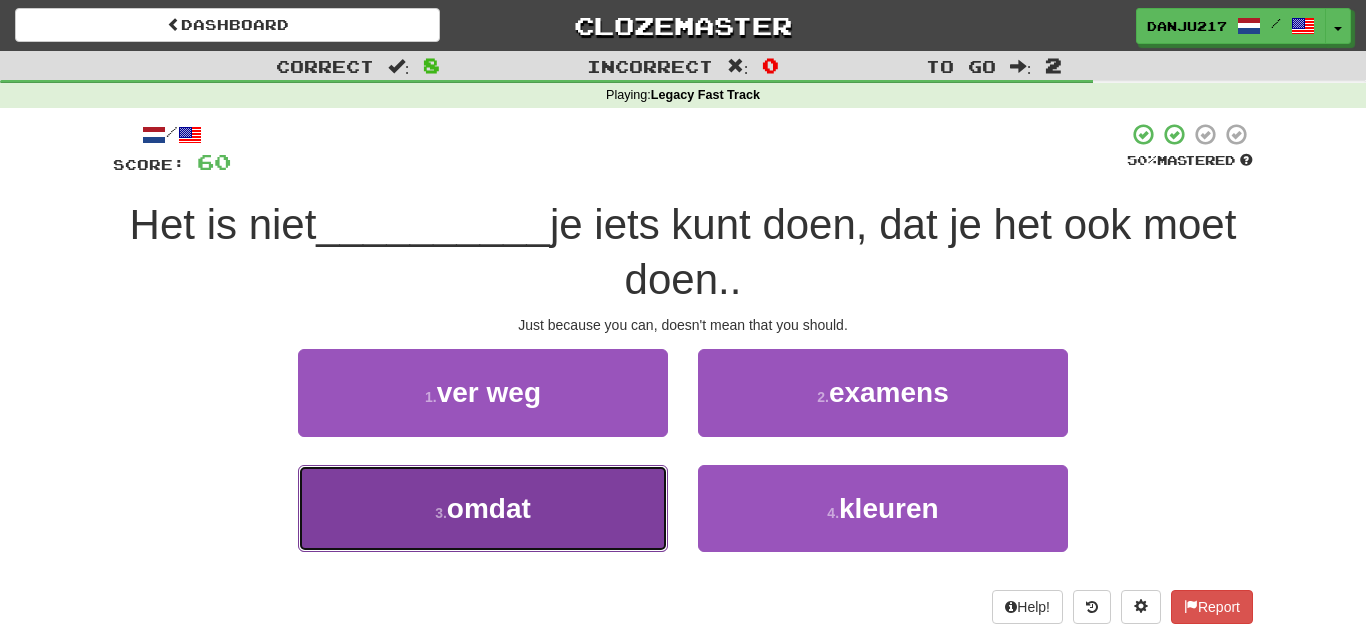 click on "3 .  omdat" at bounding box center (483, 508) 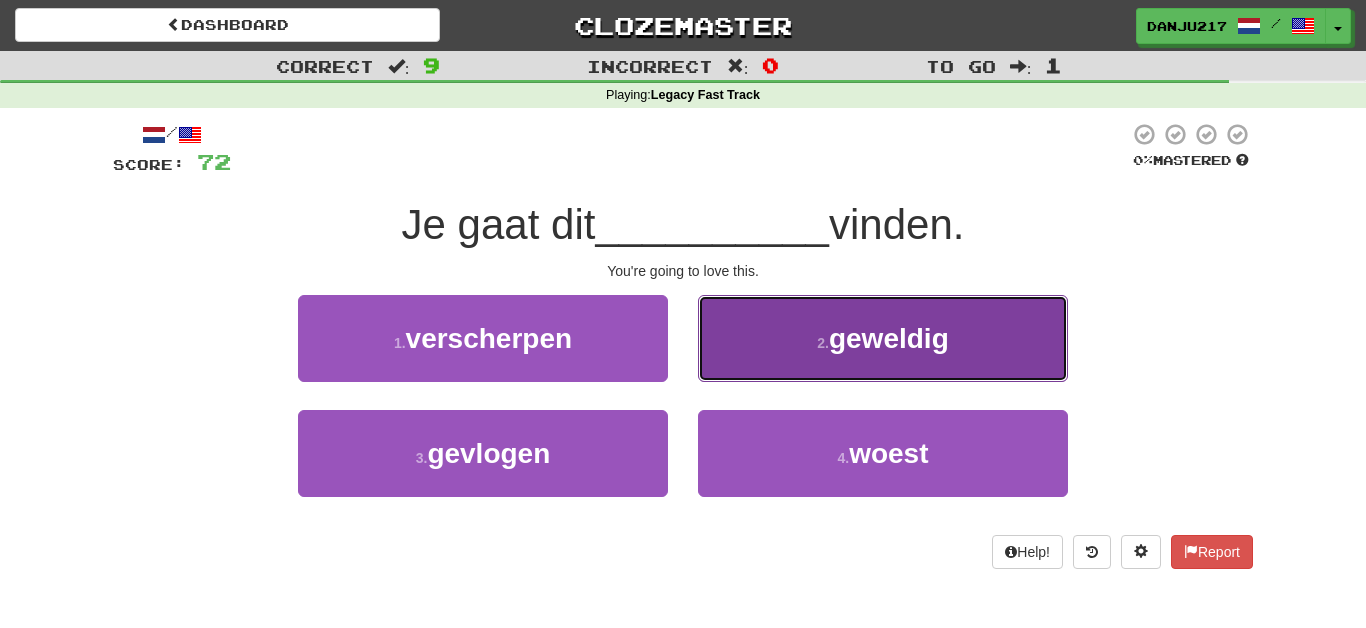click on "2 .  geweldig" at bounding box center (883, 338) 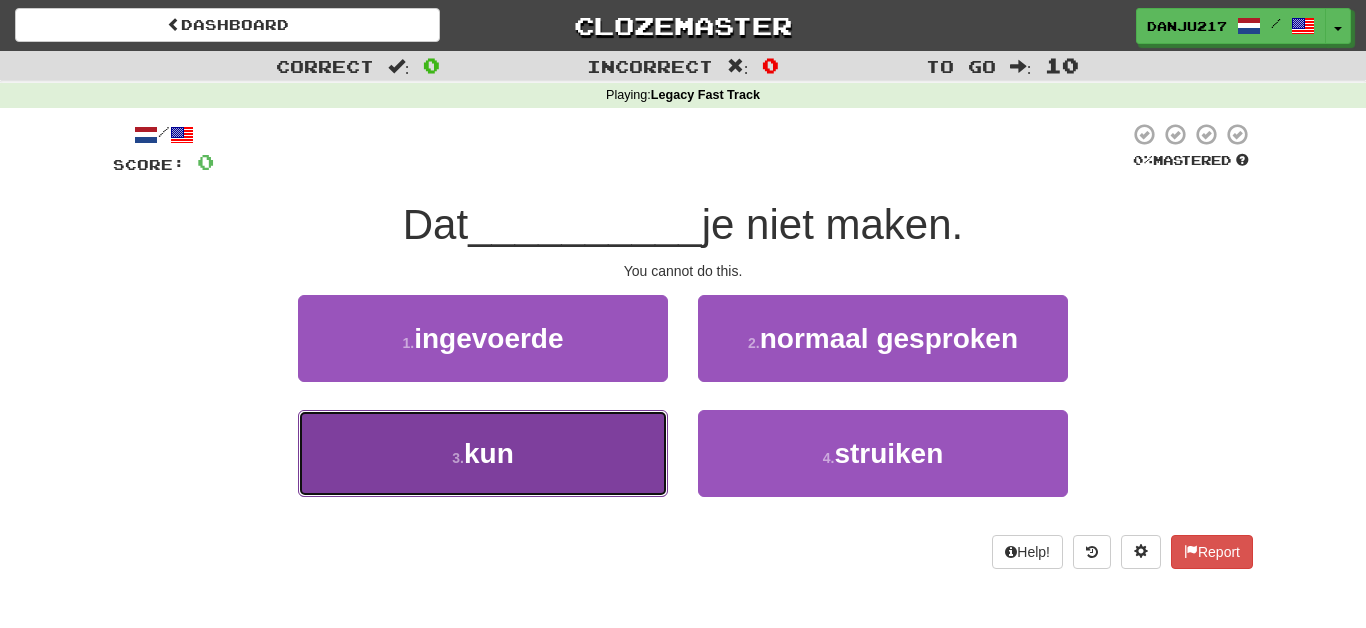 click on "3 .  kun" at bounding box center [483, 453] 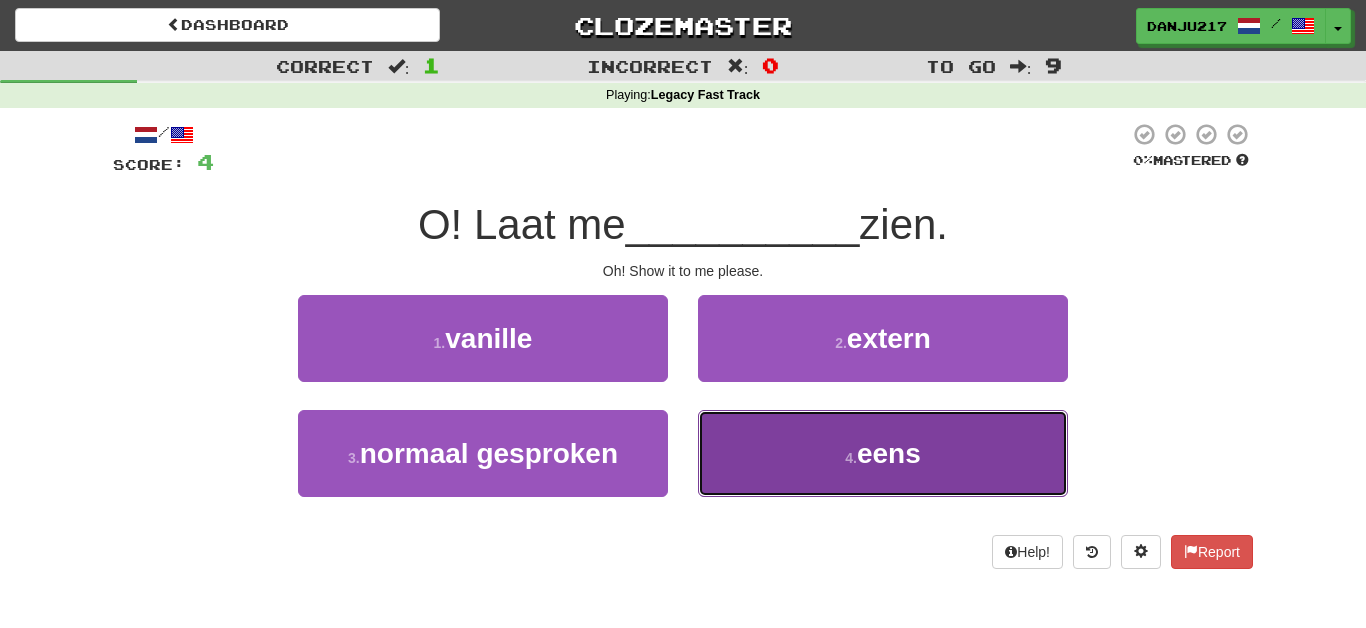 click on "4 .  eens" at bounding box center [883, 453] 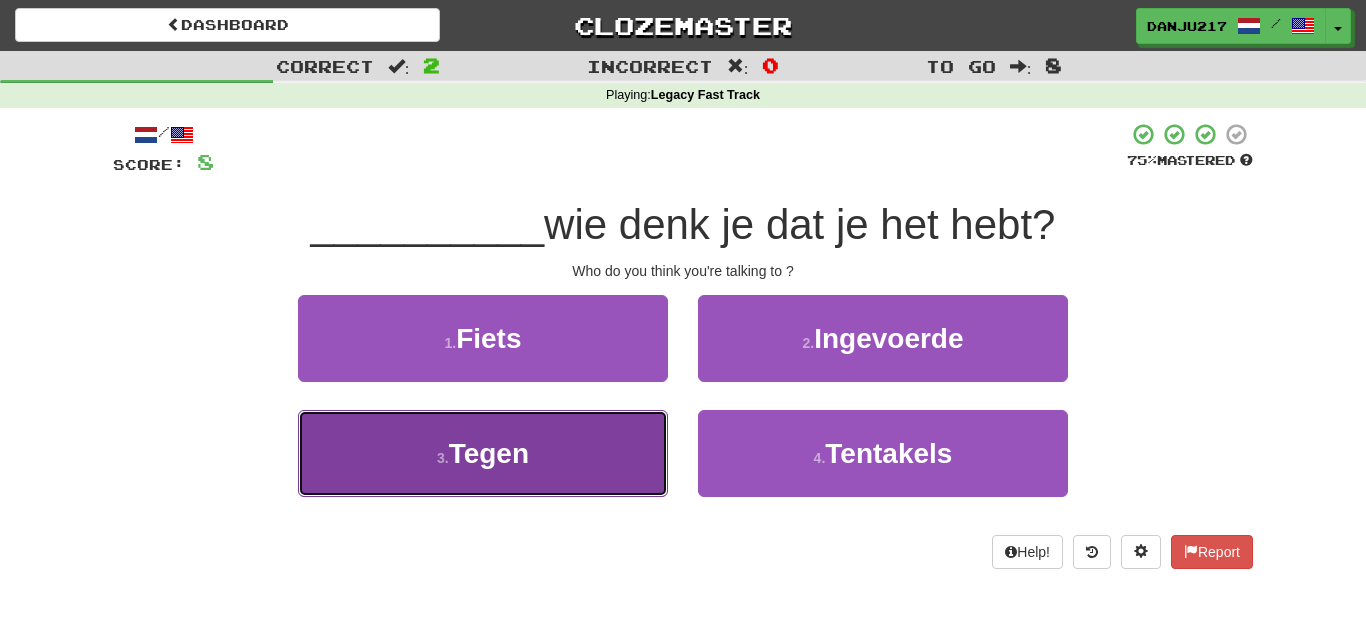 click on "3 .  Tegen" at bounding box center (483, 453) 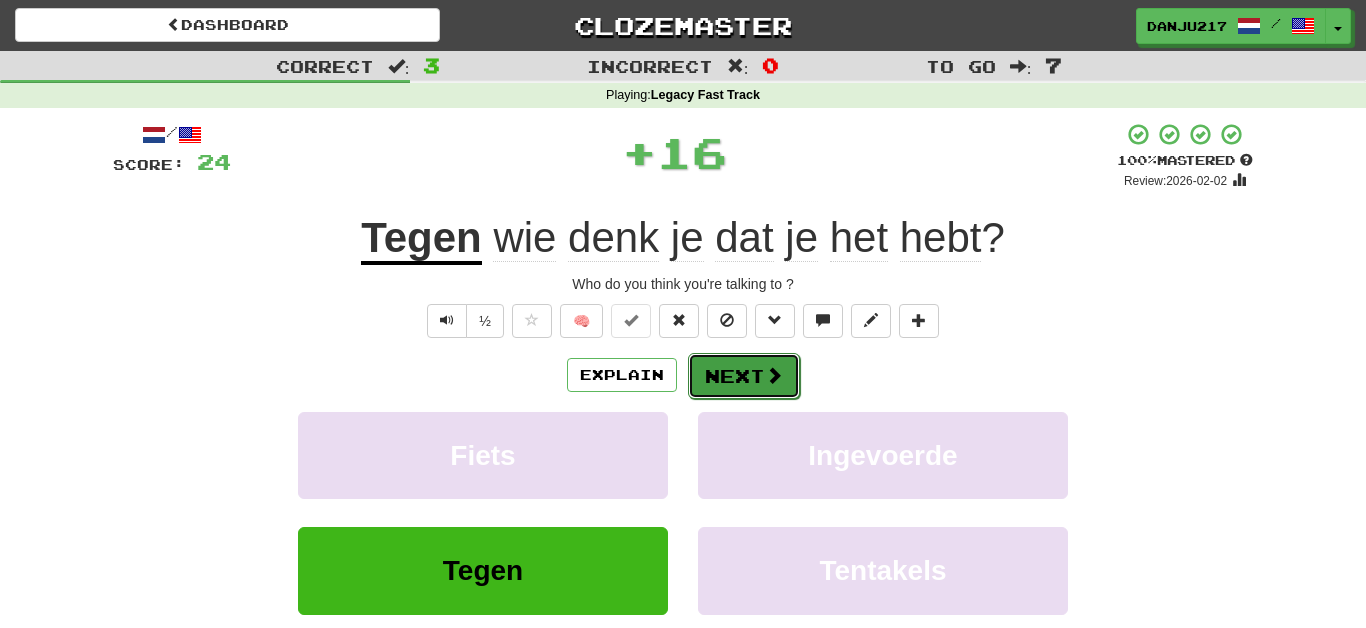 click on "Next" at bounding box center [744, 376] 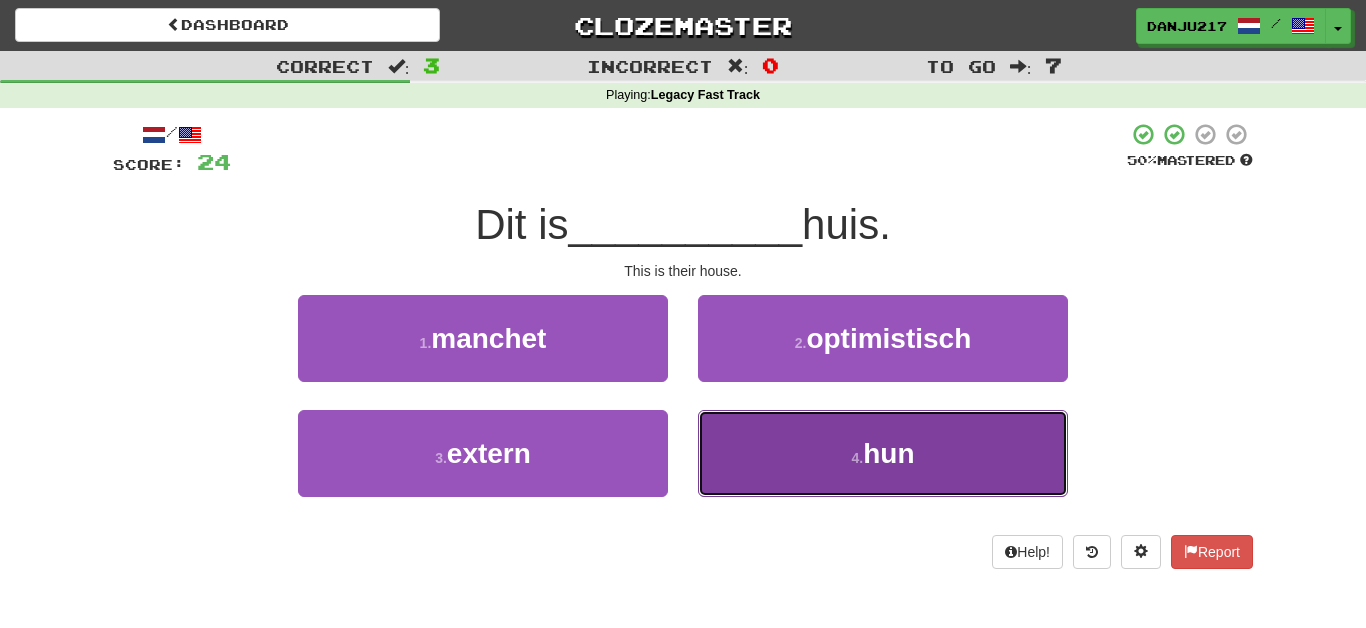 click on "4 .  hun" at bounding box center [883, 453] 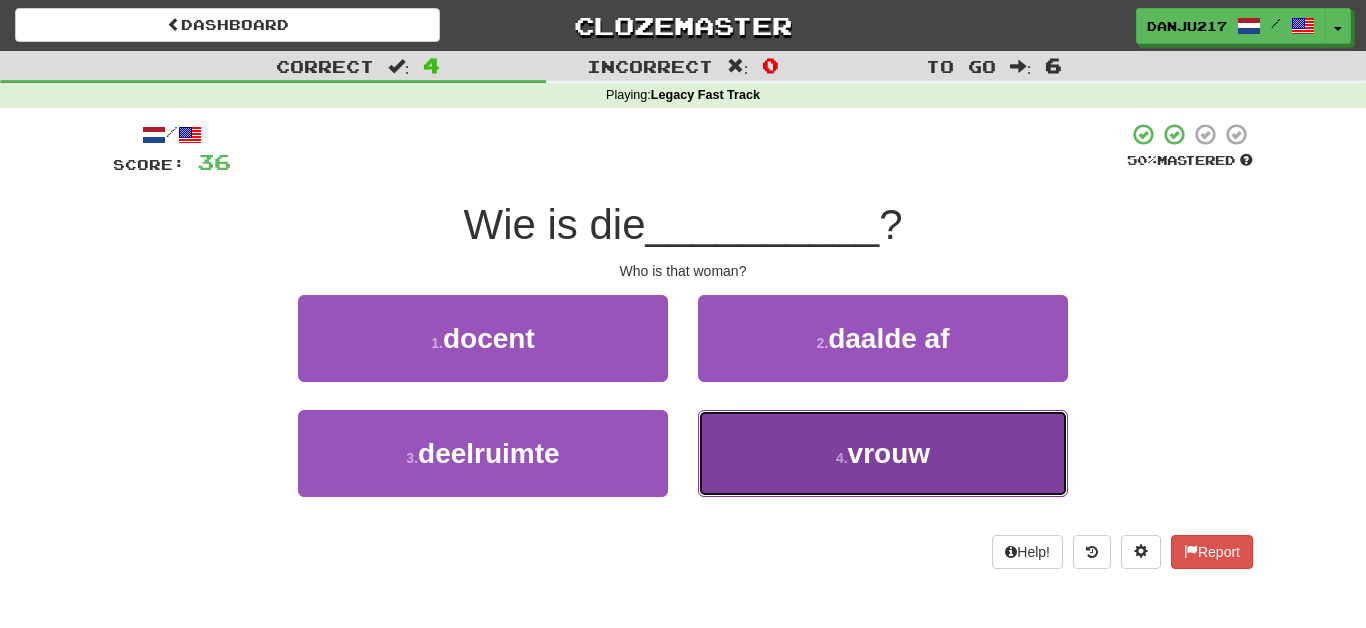 click on "4 .  vrouw" at bounding box center (883, 453) 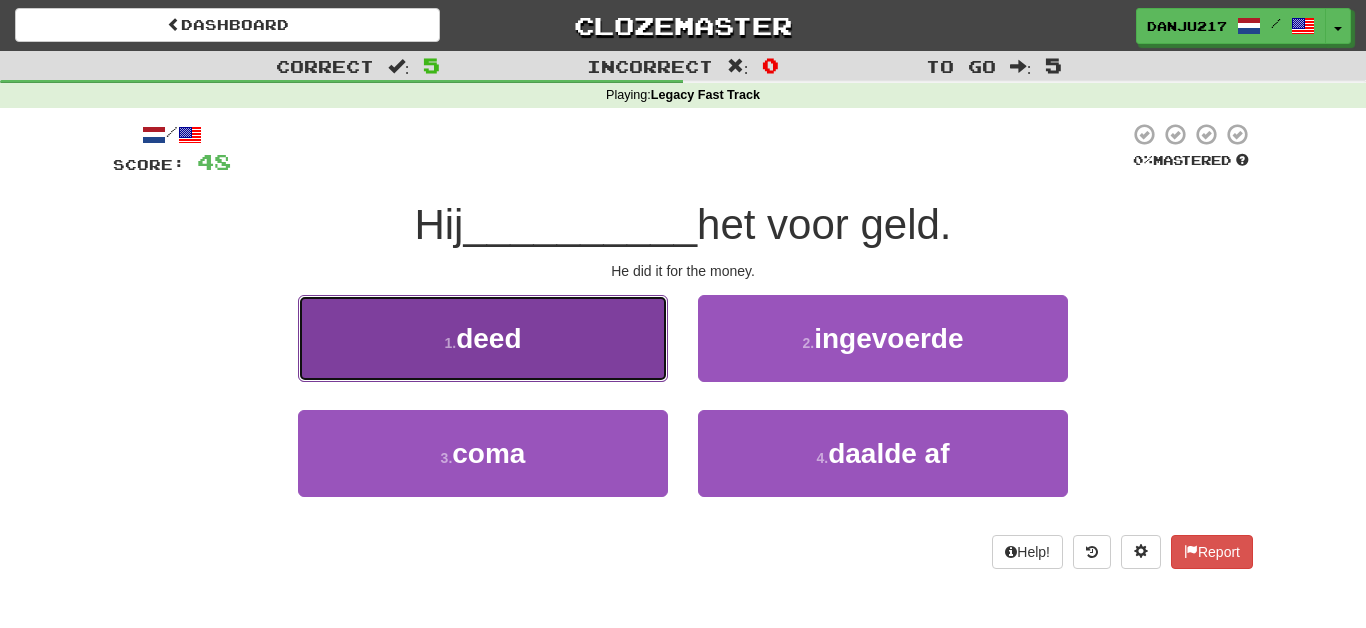 click on "1 .  deed" at bounding box center [483, 338] 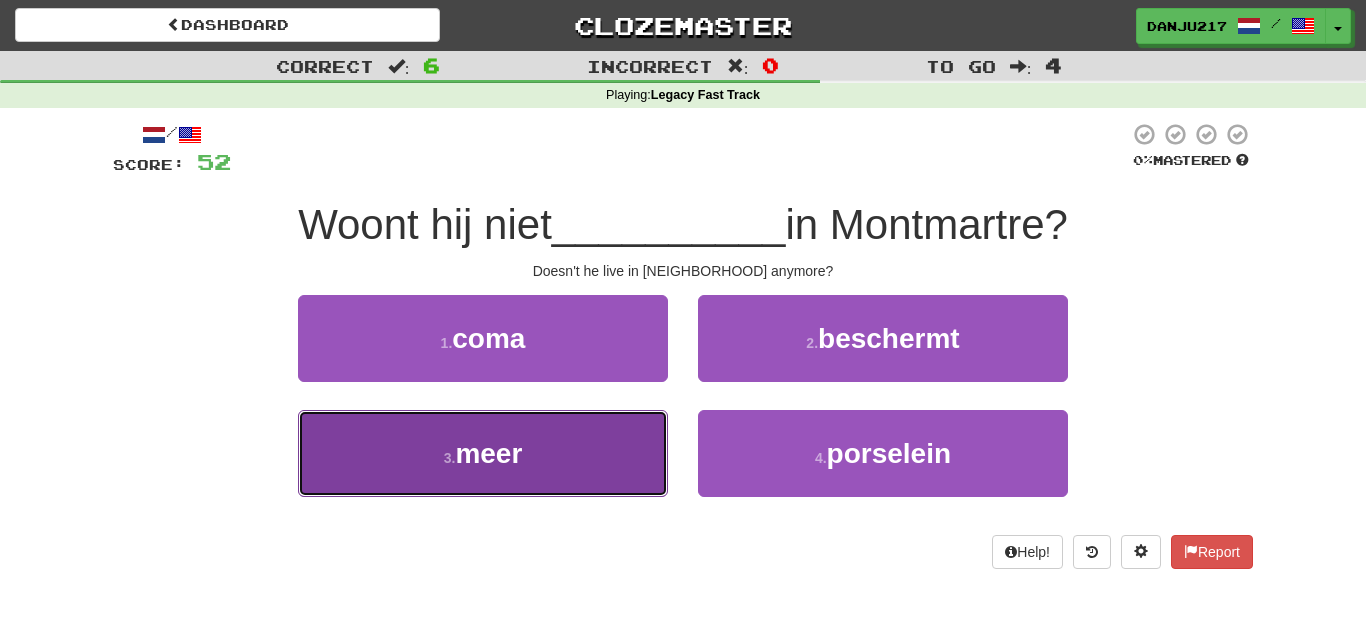 click on "3 .  meer" at bounding box center (483, 453) 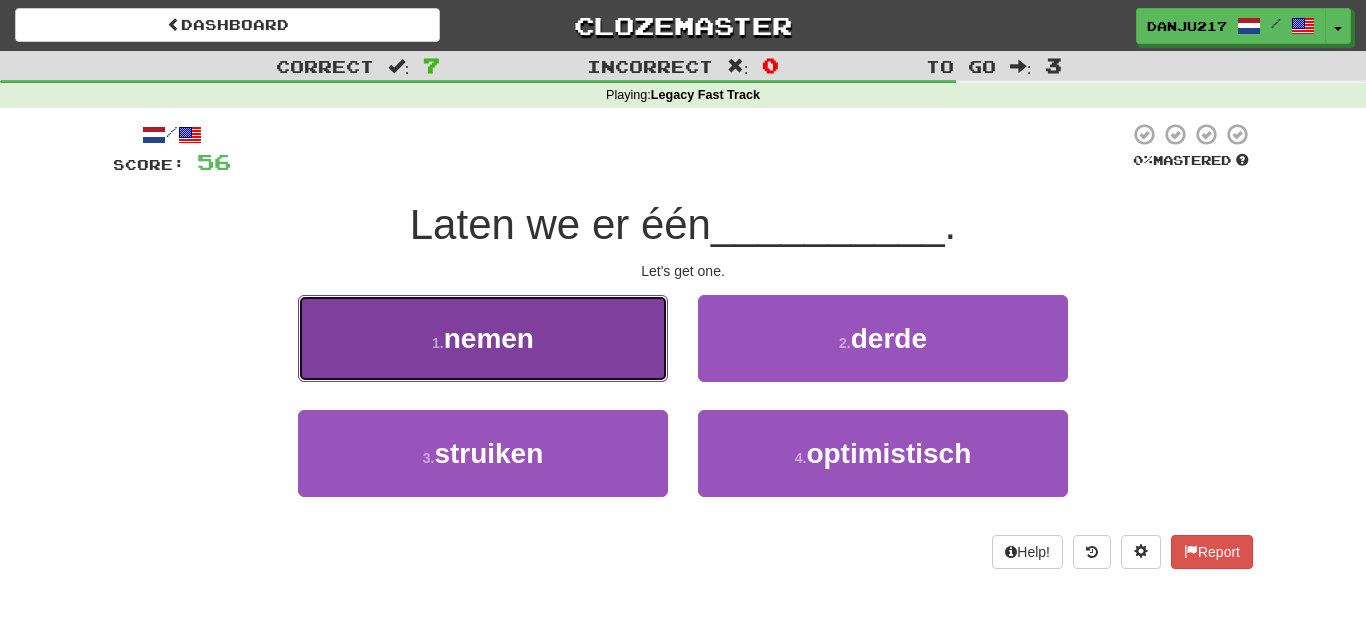 click on "1 .  nemen" at bounding box center (483, 338) 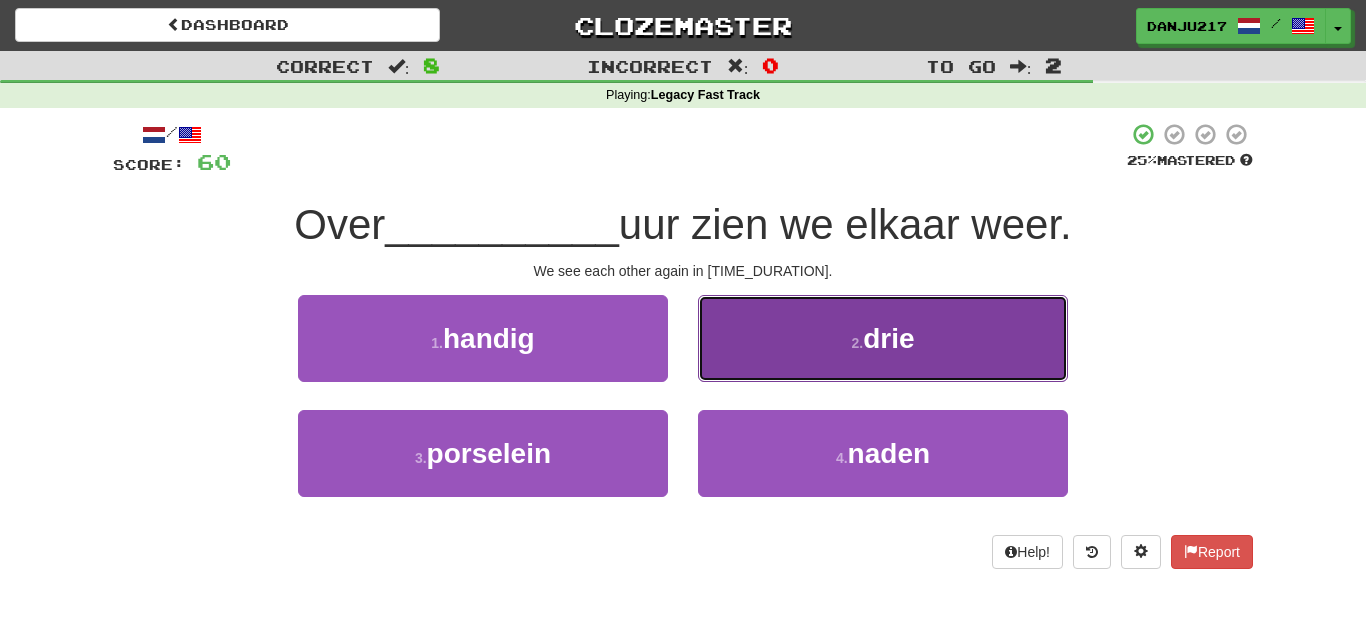 click on "2 .  drie" at bounding box center [883, 338] 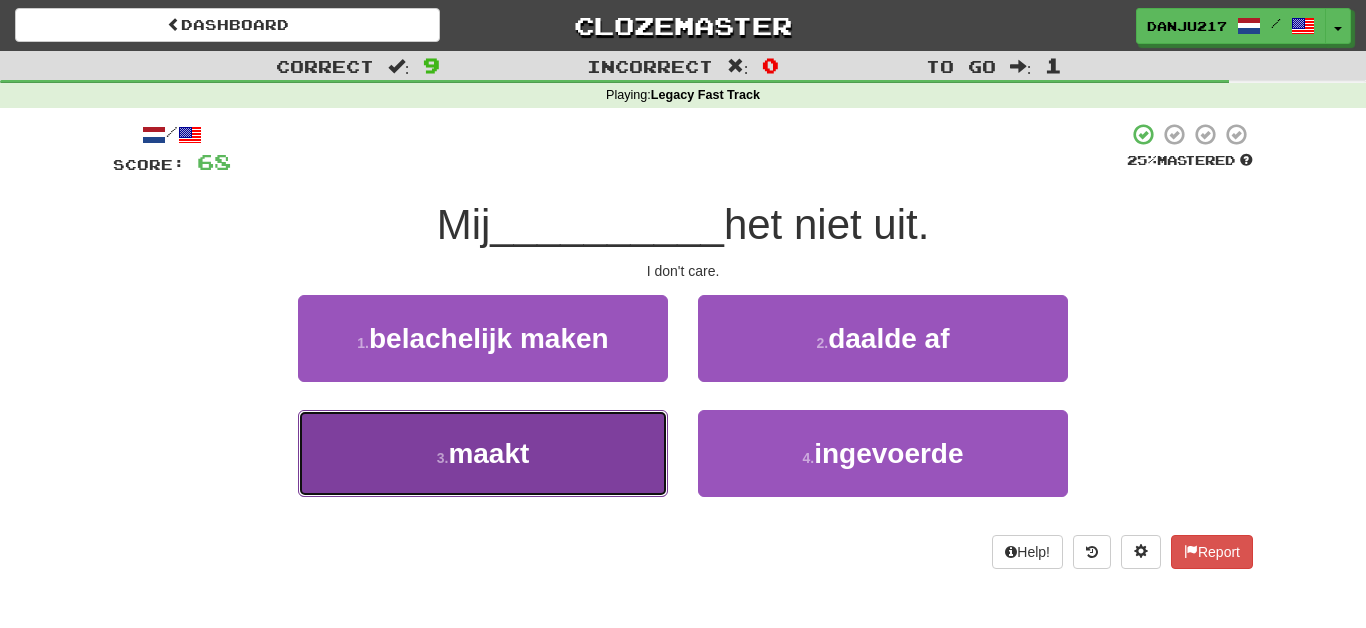 click on "3 .  maakt" at bounding box center (483, 453) 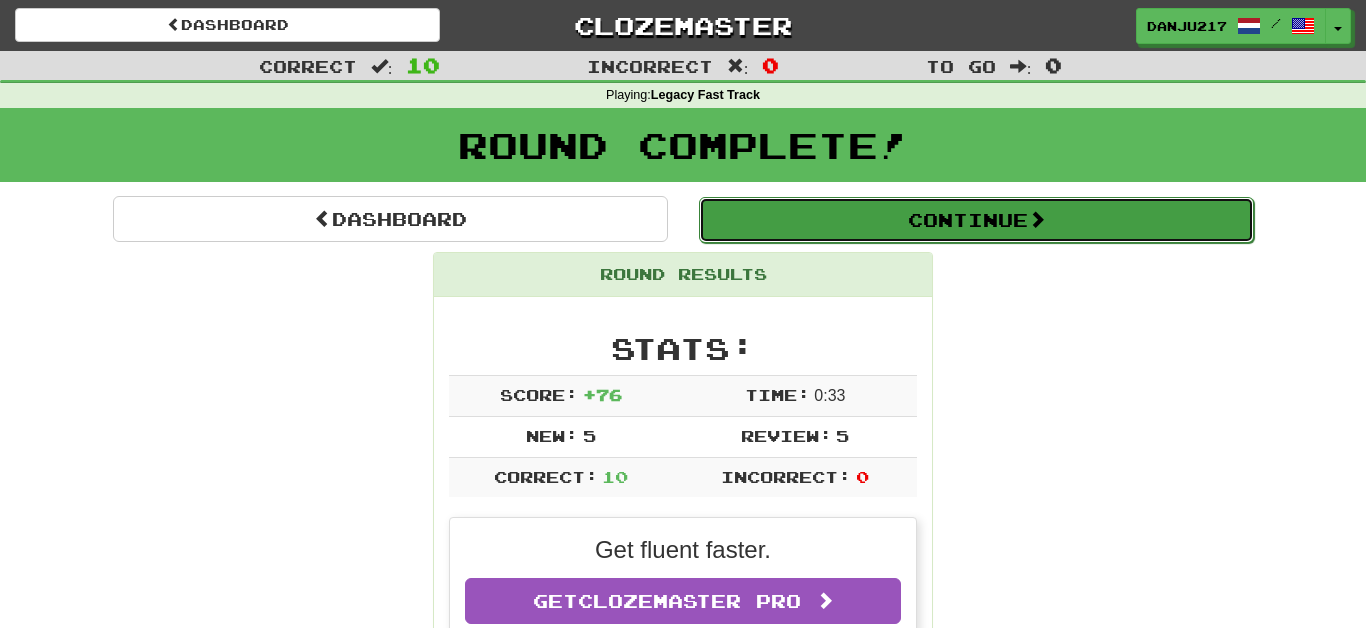 click on "Continue" at bounding box center (976, 220) 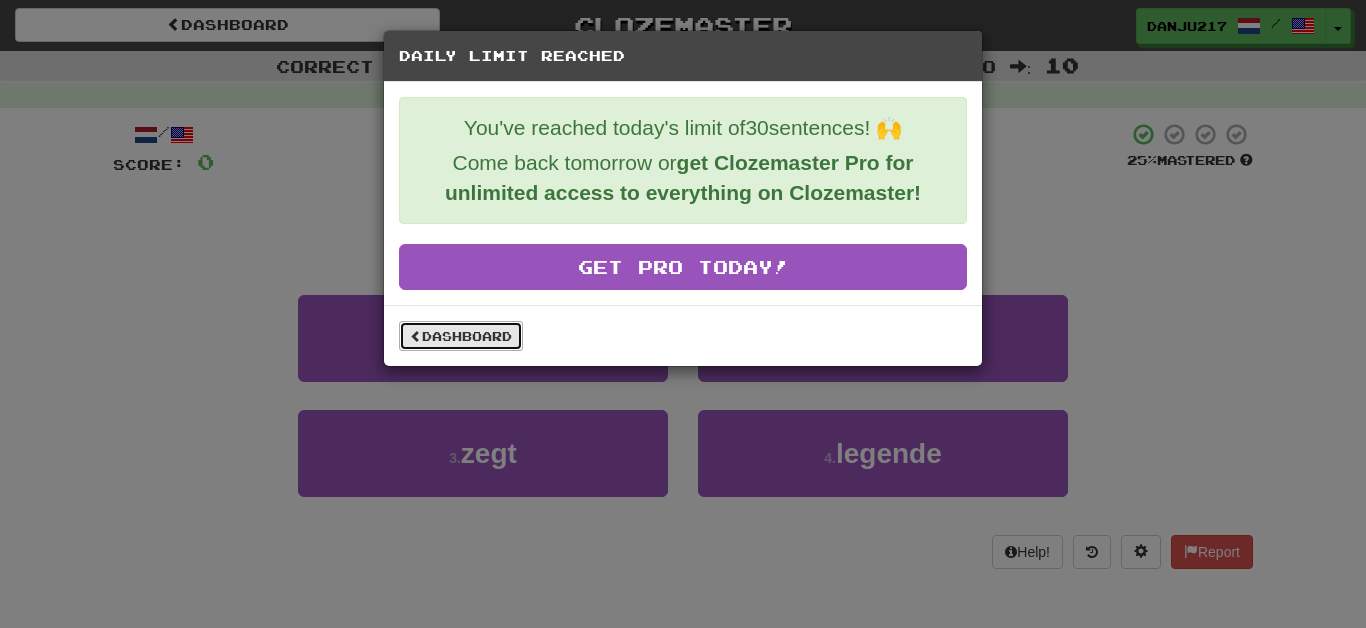 click on "Dashboard" at bounding box center (461, 336) 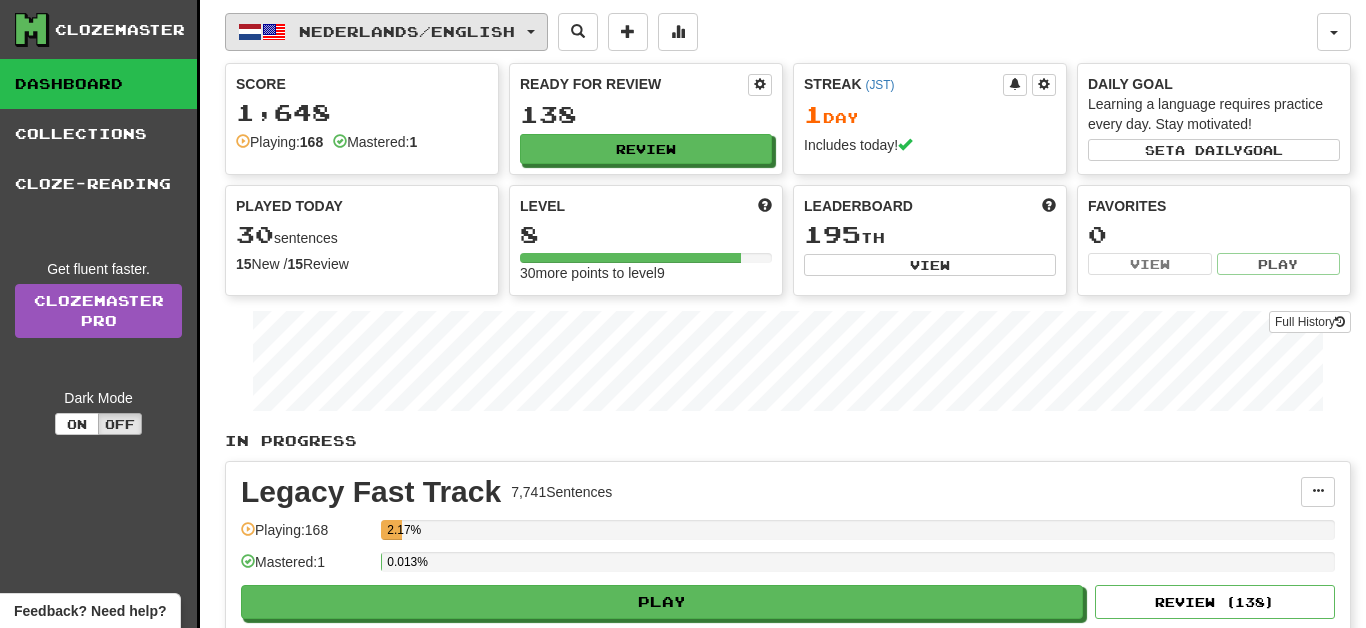 click on "Nederlands  /  English" at bounding box center [386, 32] 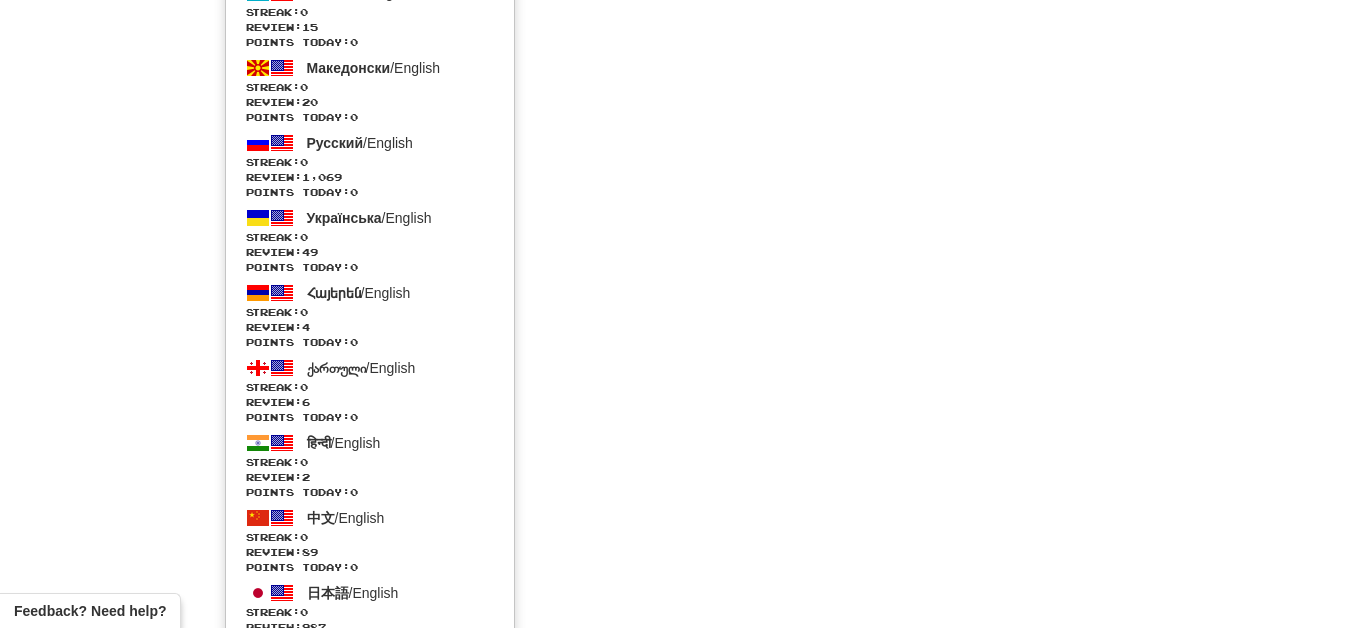 scroll, scrollTop: 3160, scrollLeft: 0, axis: vertical 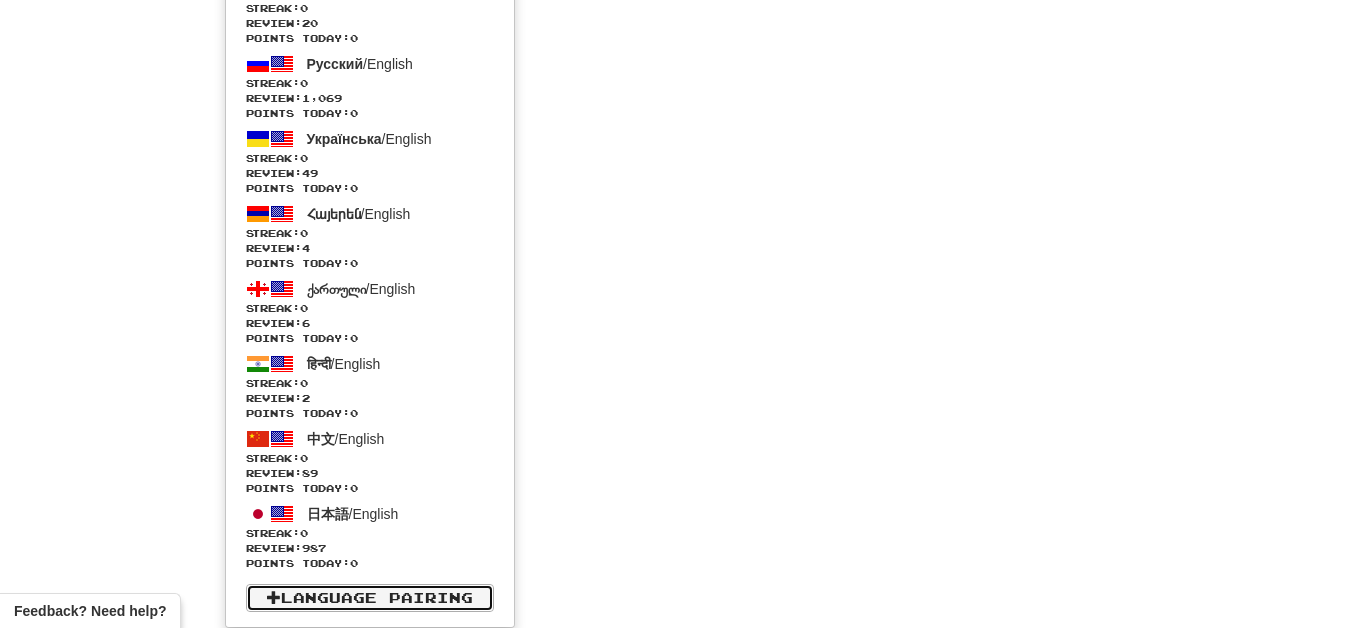 click on "Language Pairing" at bounding box center (370, 598) 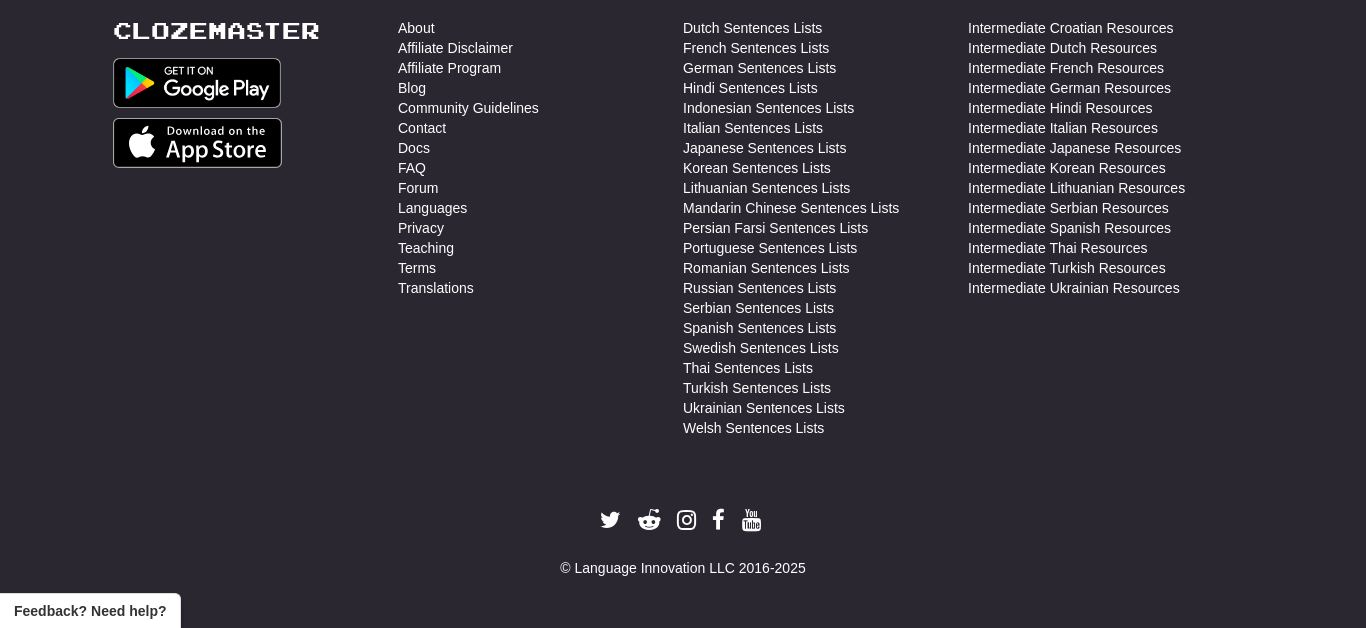 scroll, scrollTop: 815, scrollLeft: 0, axis: vertical 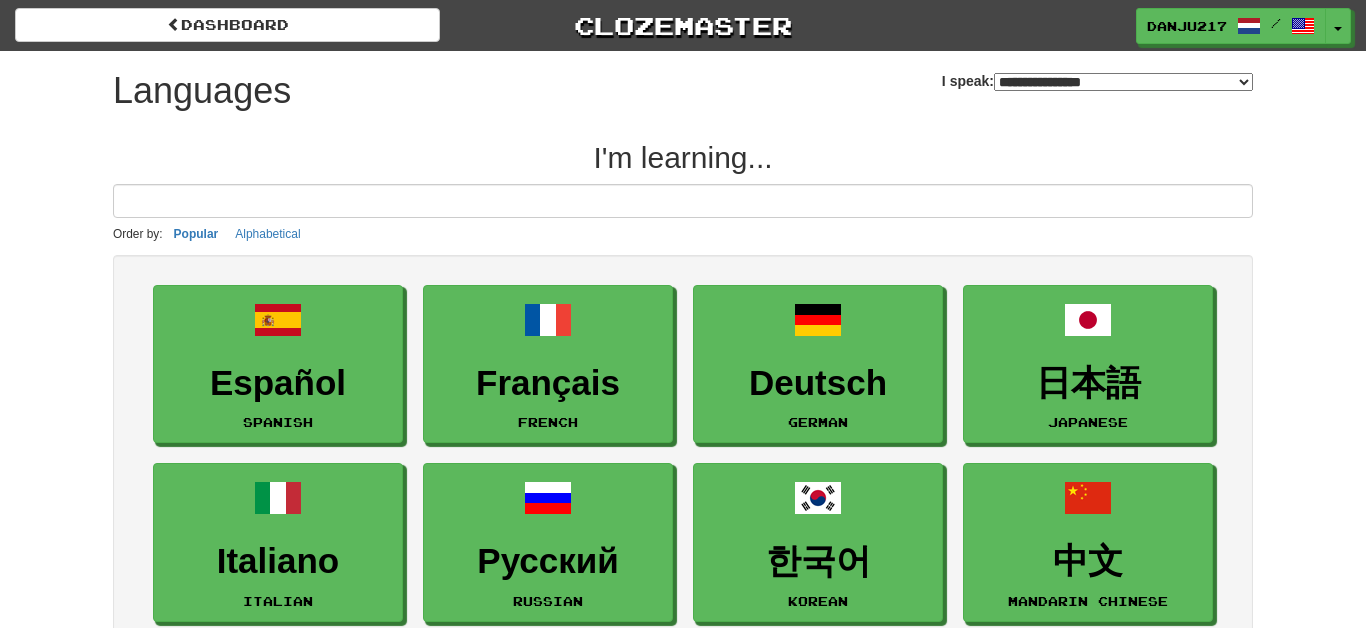 select on "*******" 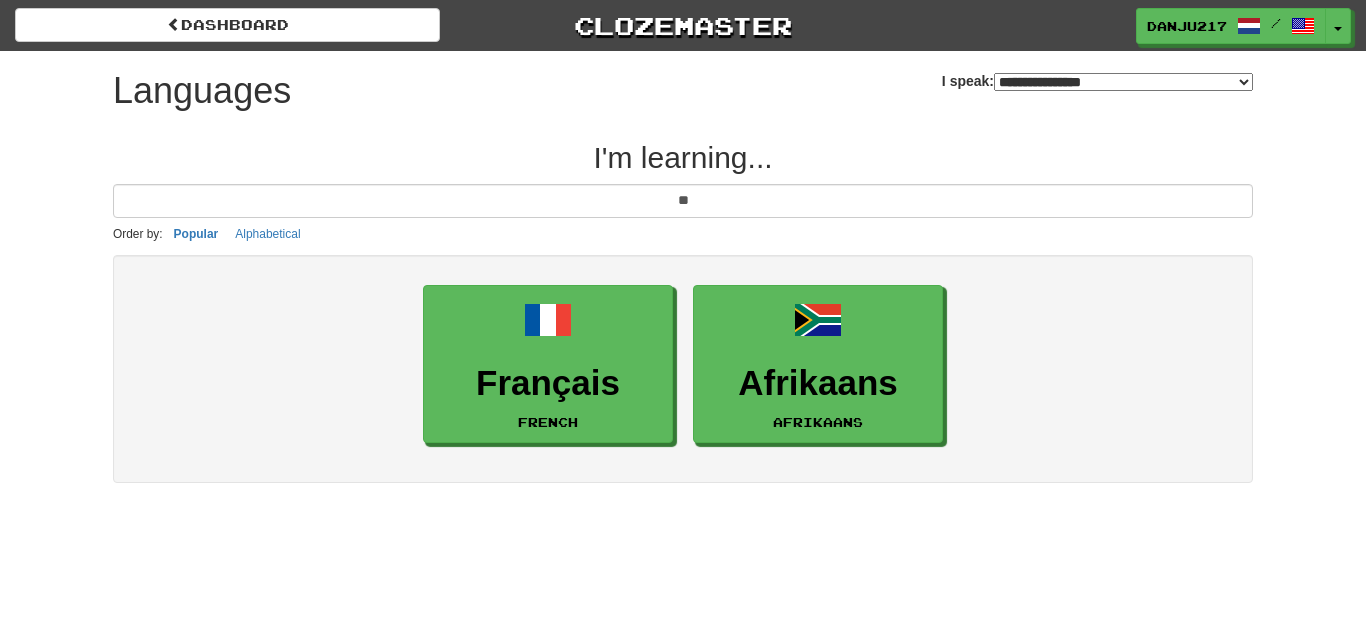 type on "*" 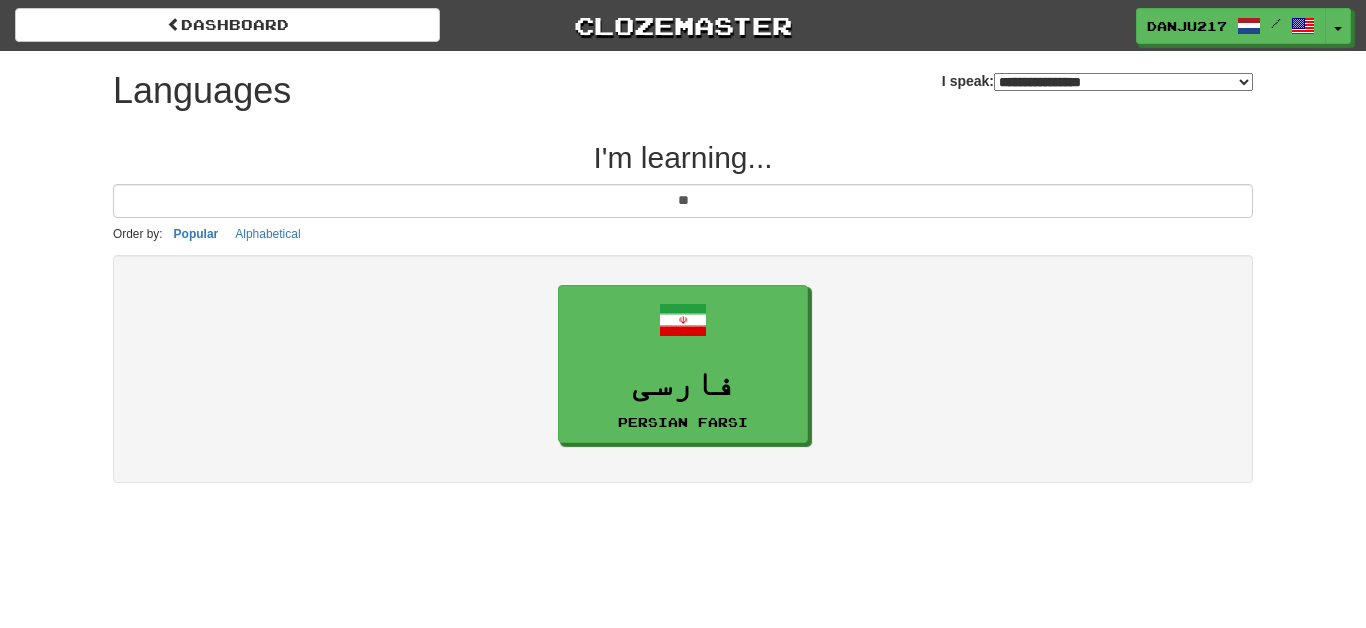 type on "*" 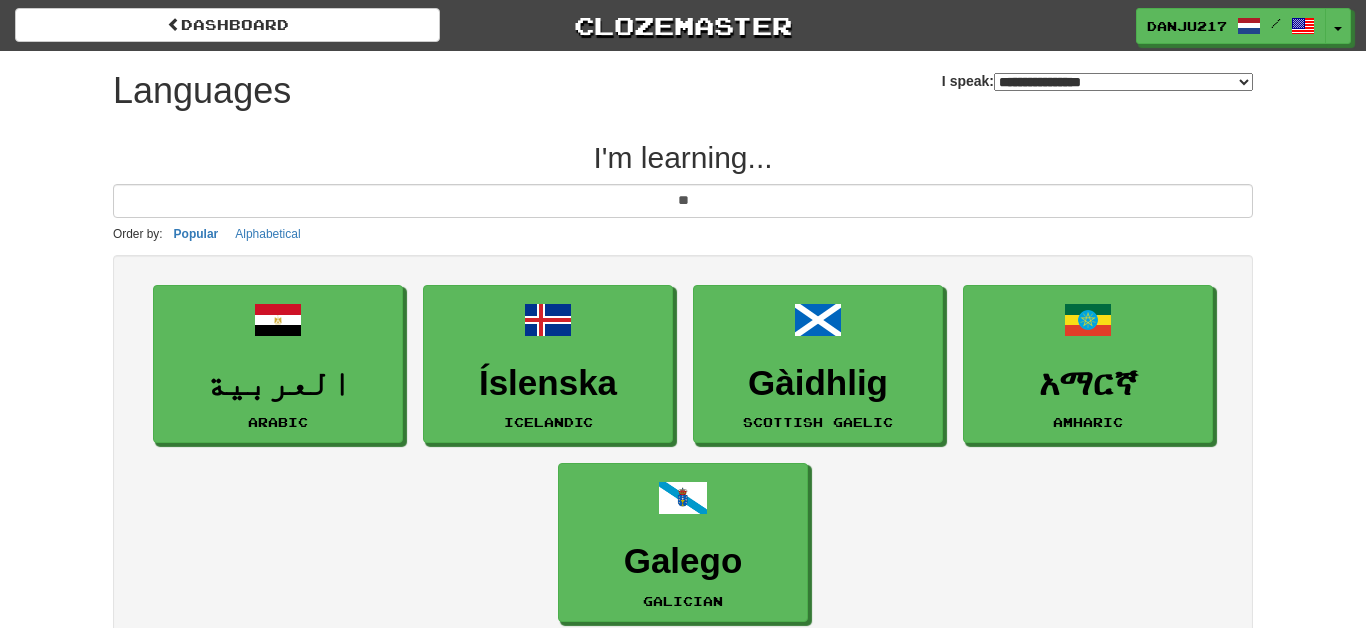 type on "*" 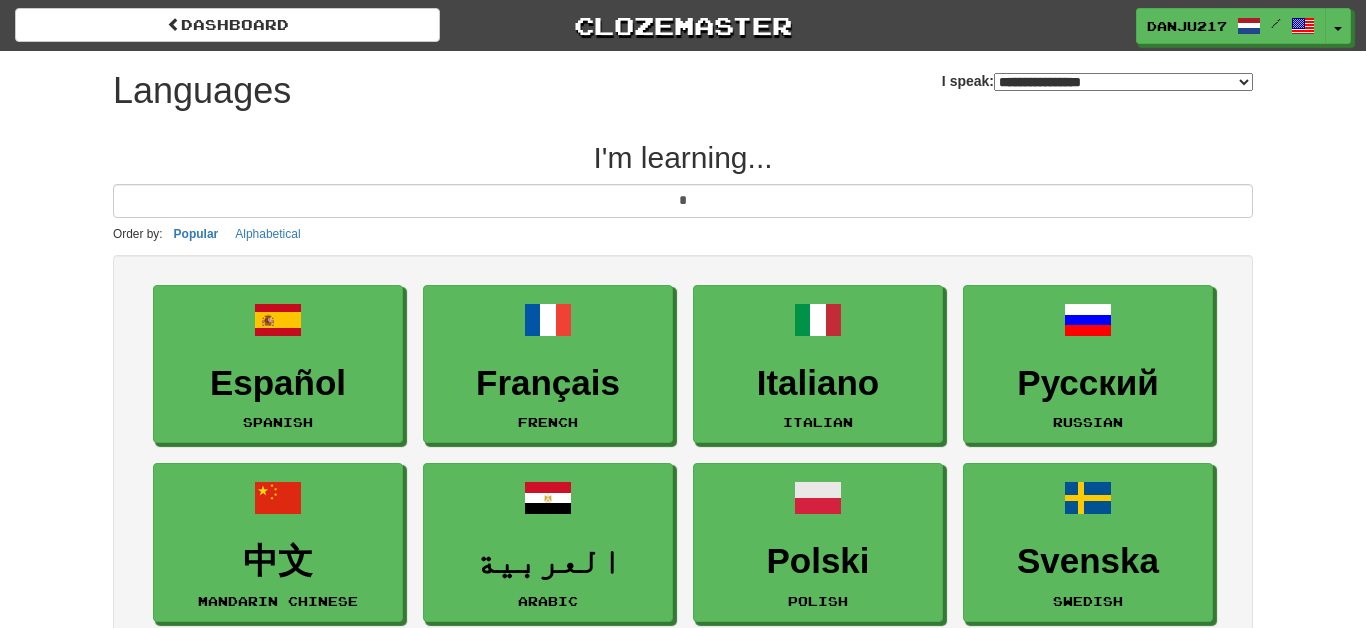 type 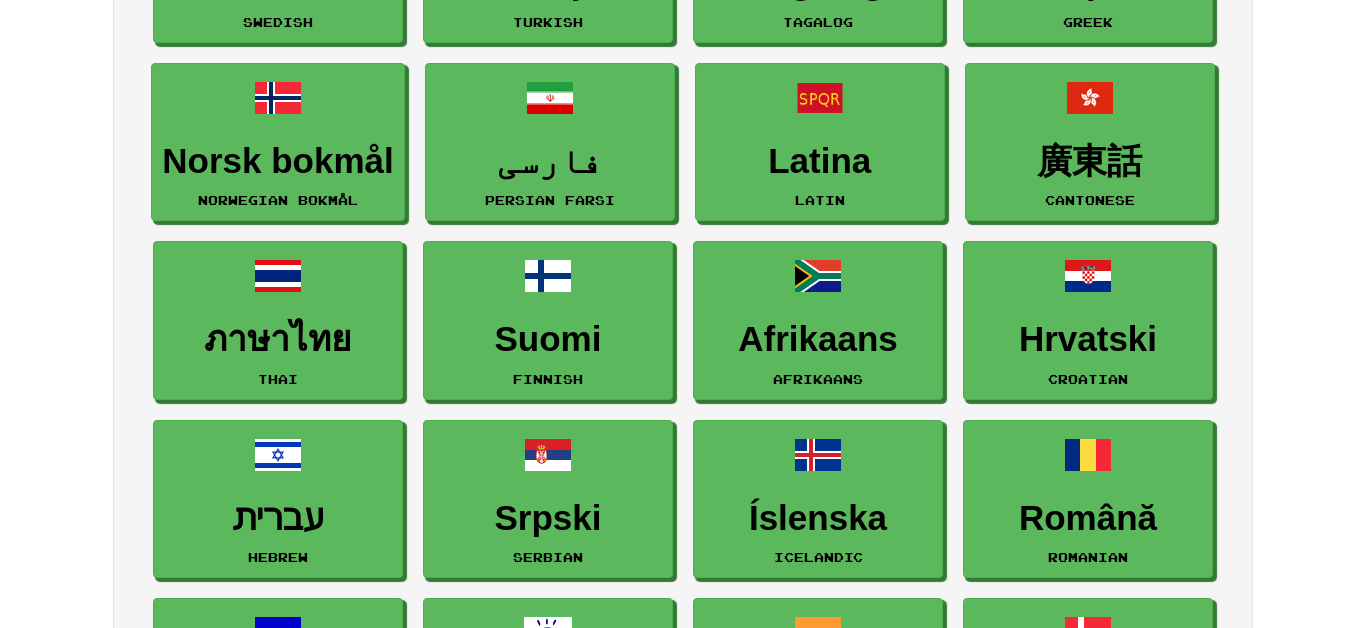 scroll, scrollTop: 0, scrollLeft: 0, axis: both 